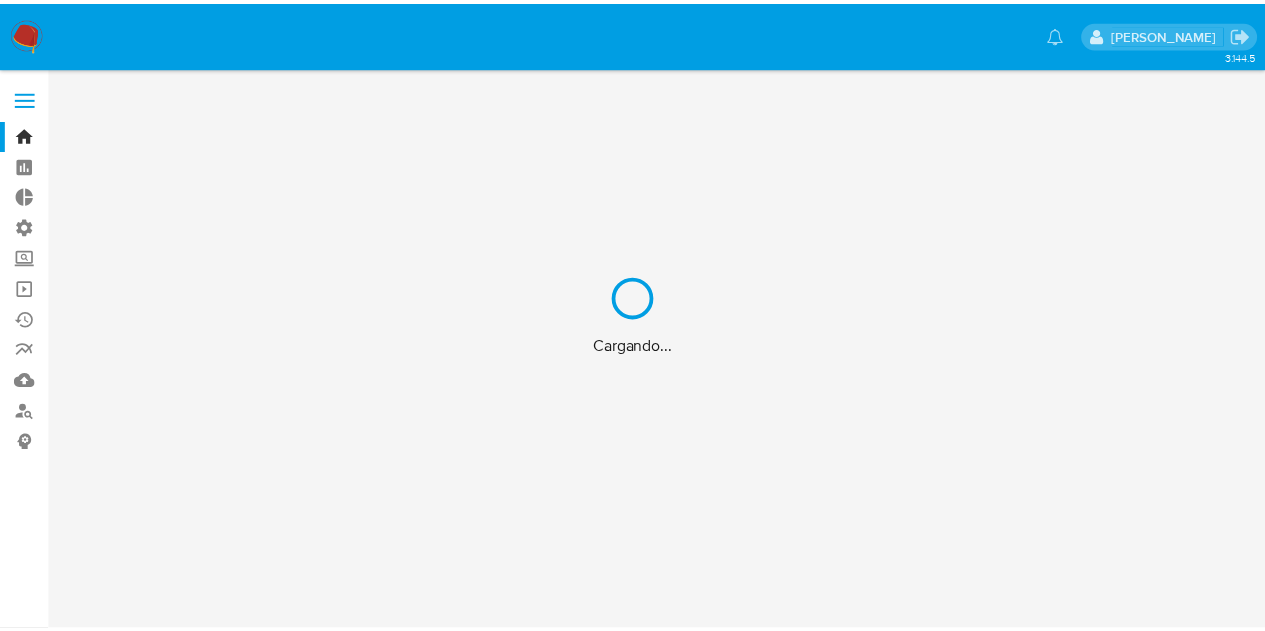 scroll, scrollTop: 0, scrollLeft: 0, axis: both 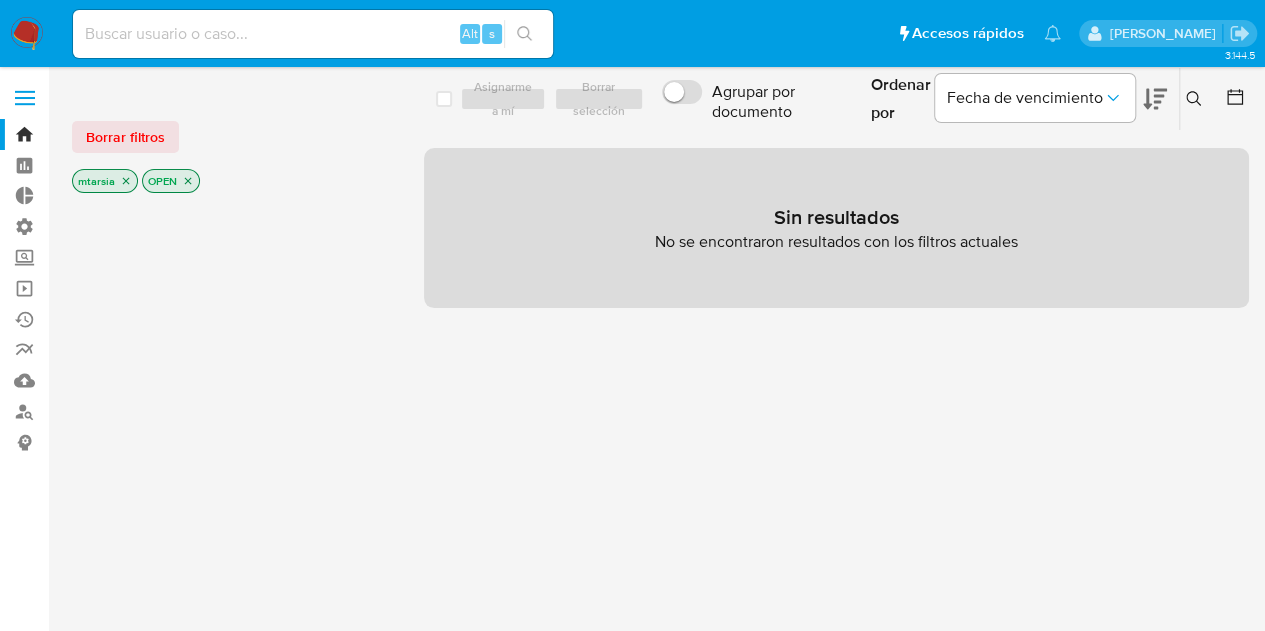 click on "Borrar filtros" at bounding box center (125, 137) 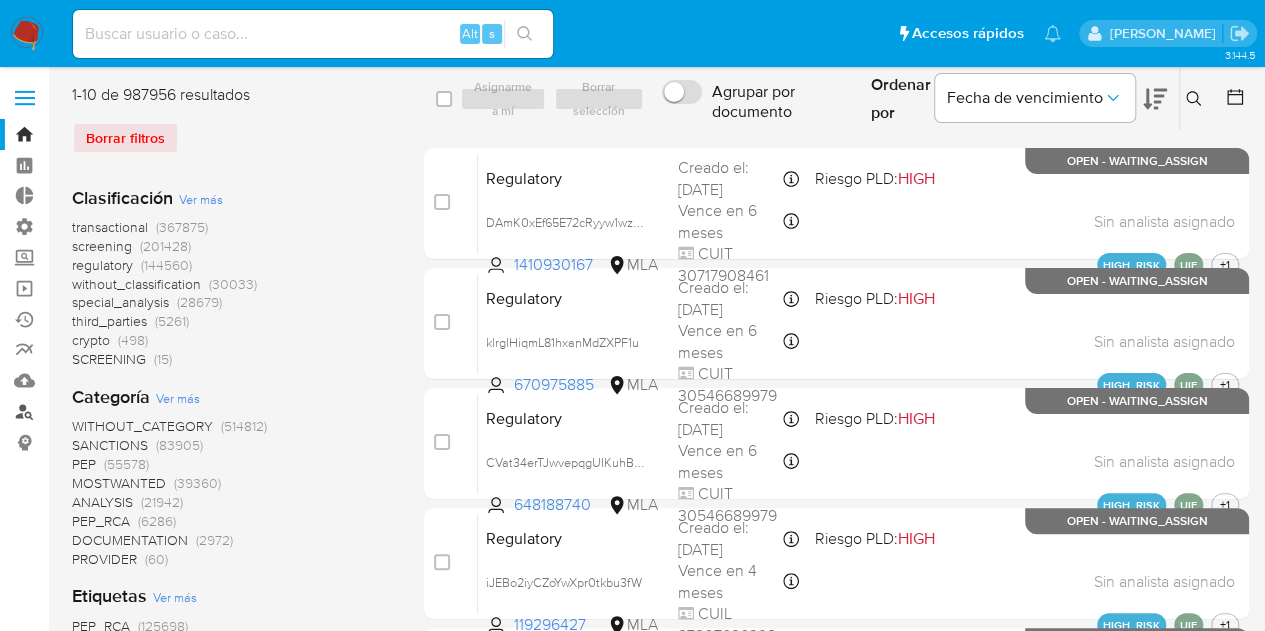 click on "Buscador de personas" at bounding box center (119, 411) 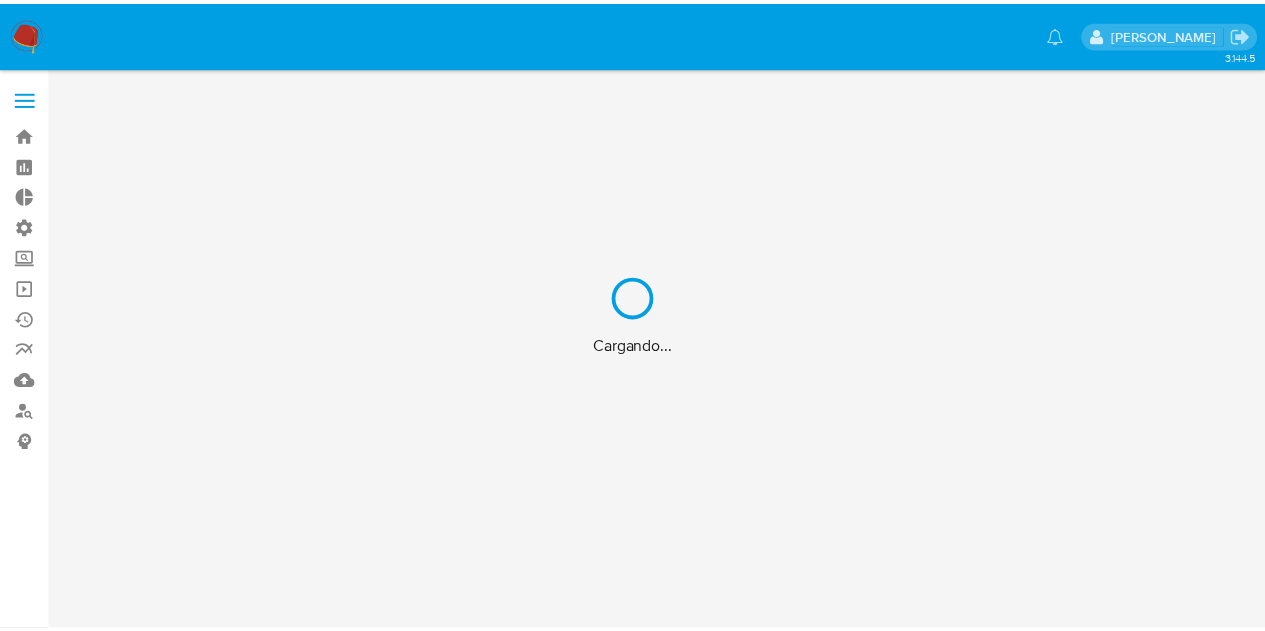 scroll, scrollTop: 0, scrollLeft: 0, axis: both 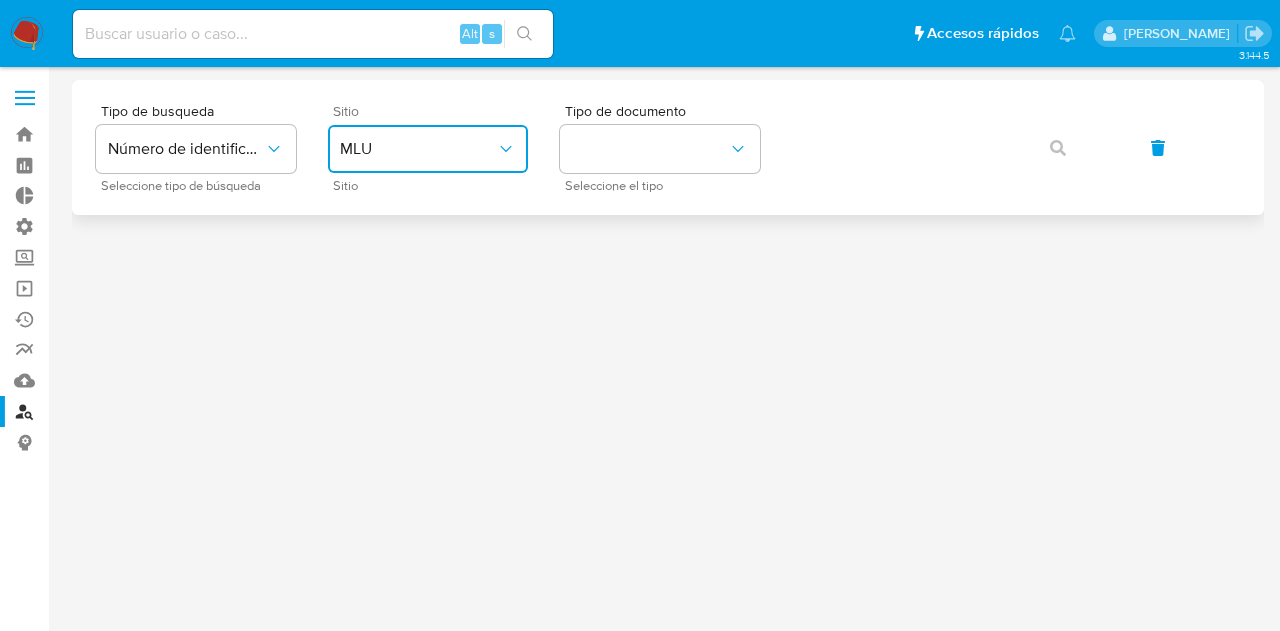 click on "MLU" at bounding box center (418, 149) 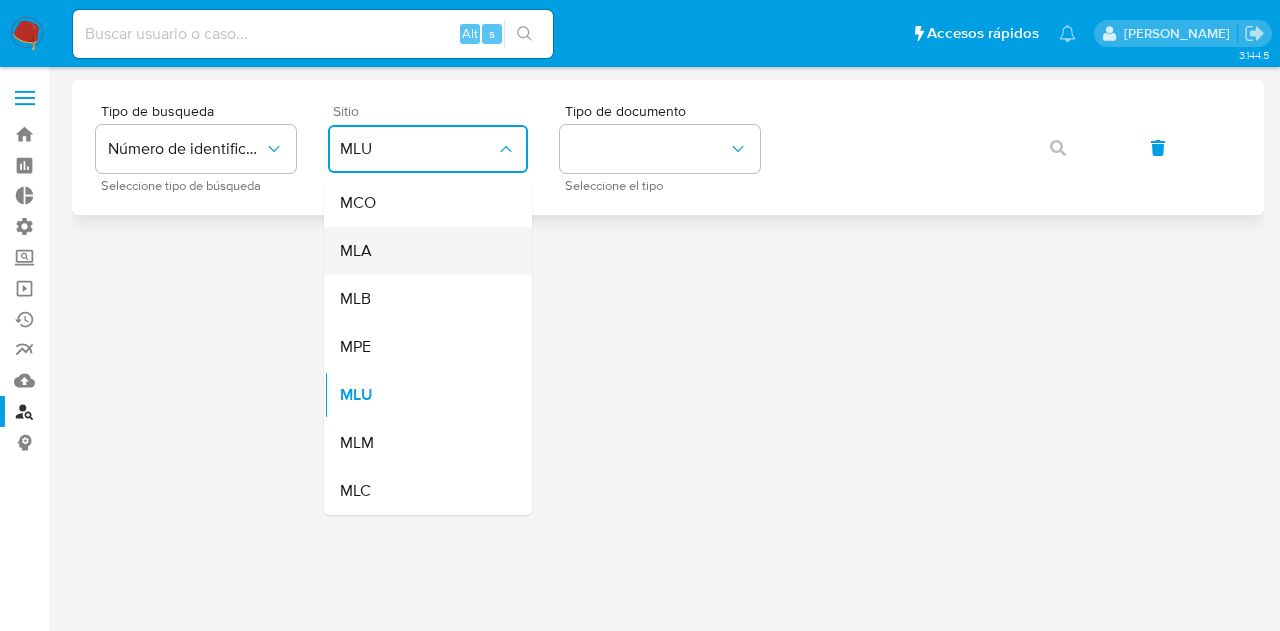 click on "MLA" at bounding box center (422, 251) 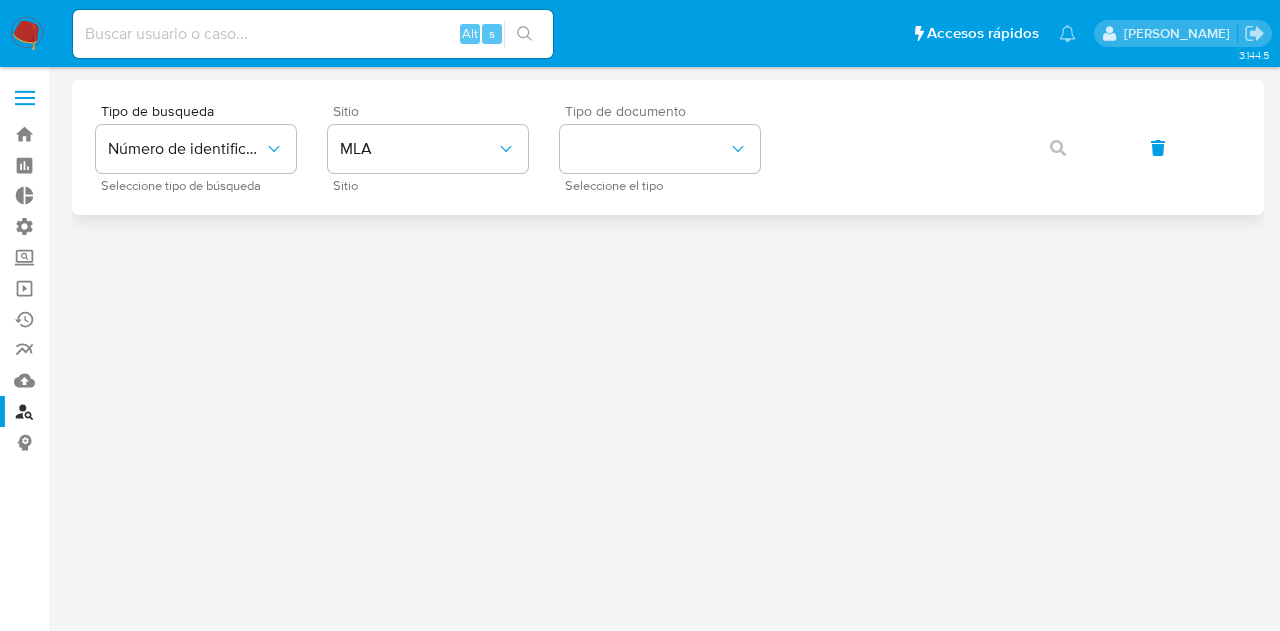 click on "Seleccione el tipo" at bounding box center (665, 186) 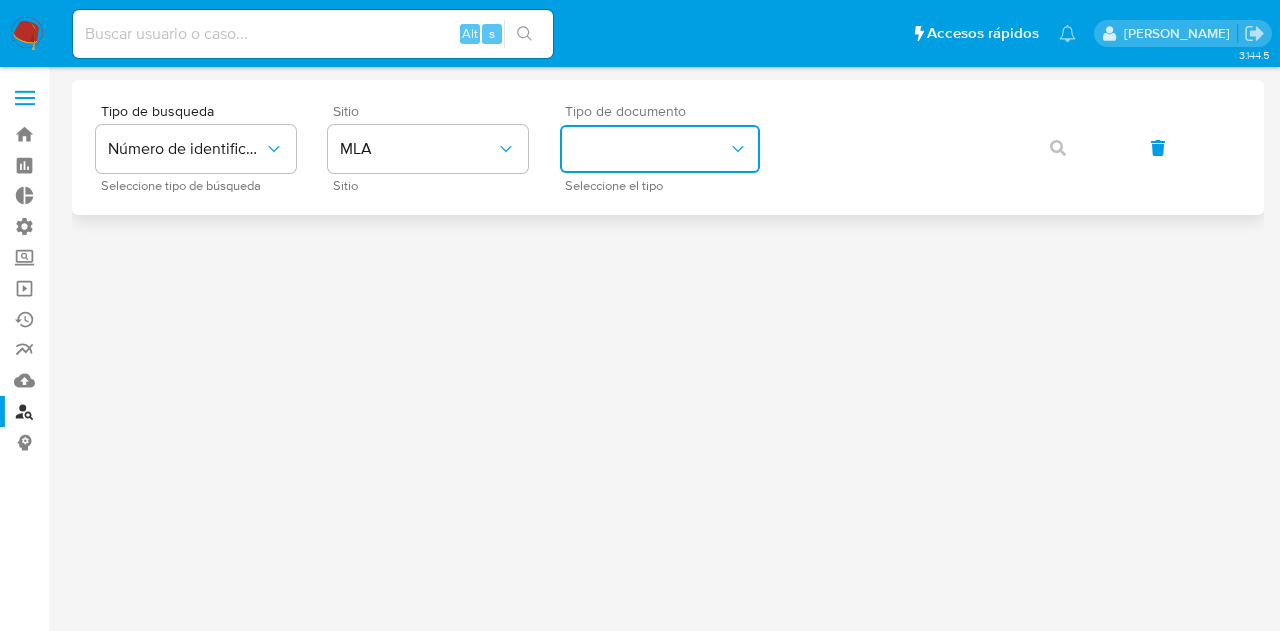 click at bounding box center [660, 149] 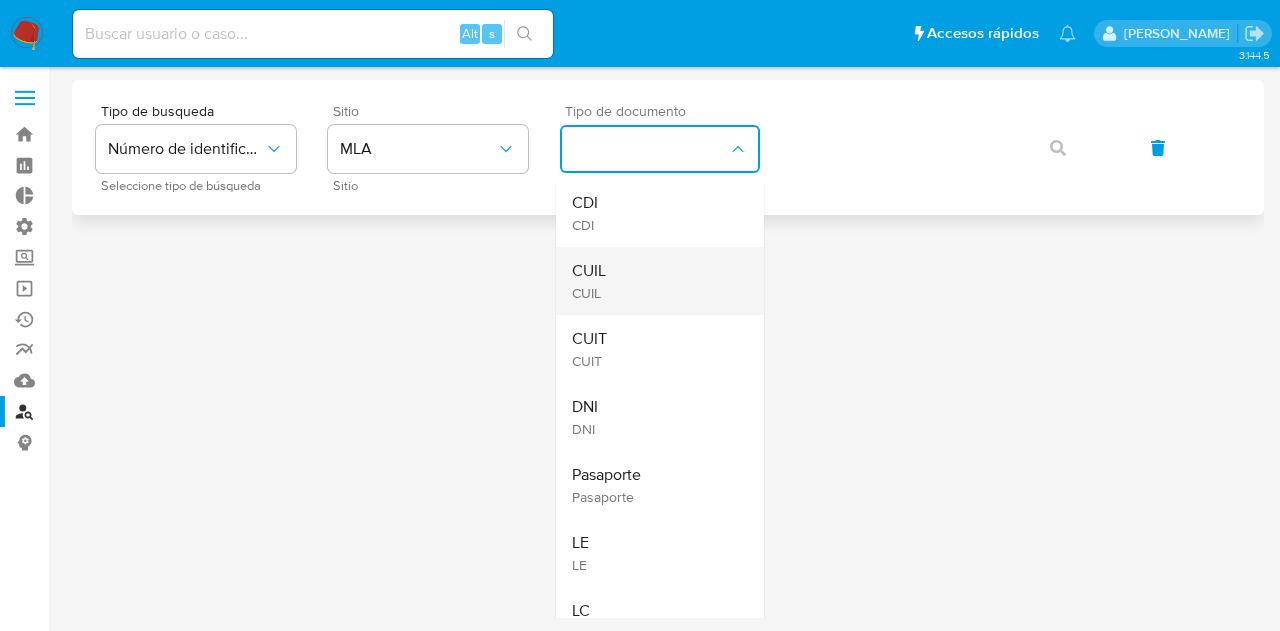 click on "CUIL" at bounding box center [589, 271] 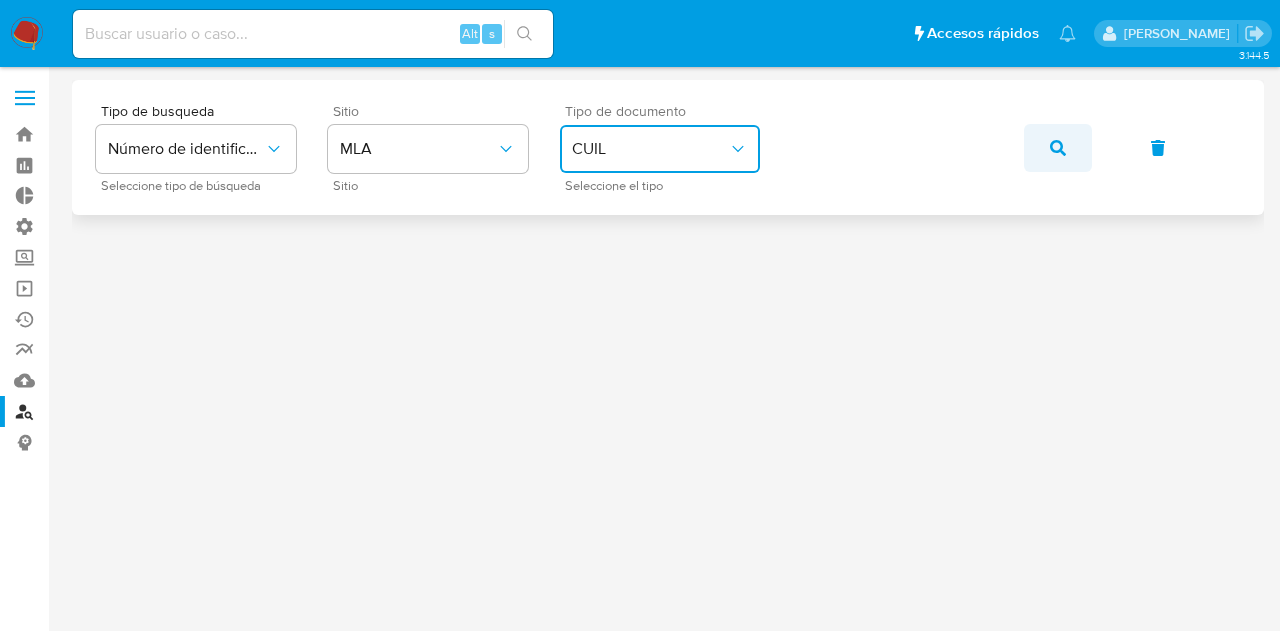 click at bounding box center [1058, 148] 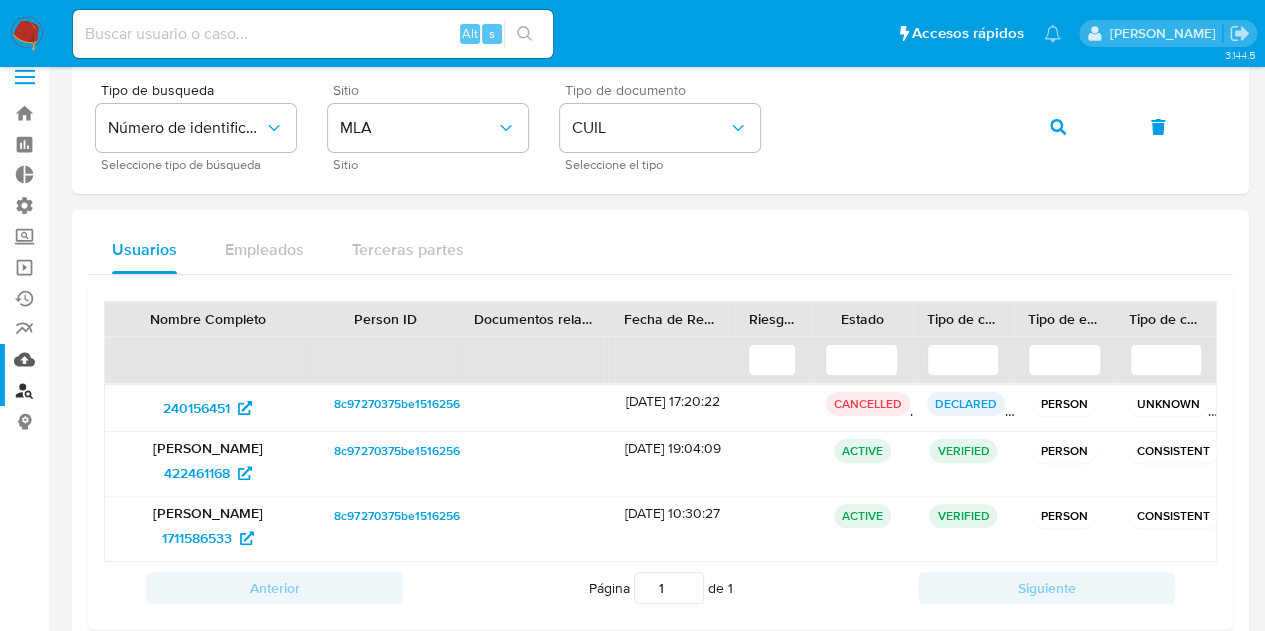 scroll, scrollTop: 0, scrollLeft: 0, axis: both 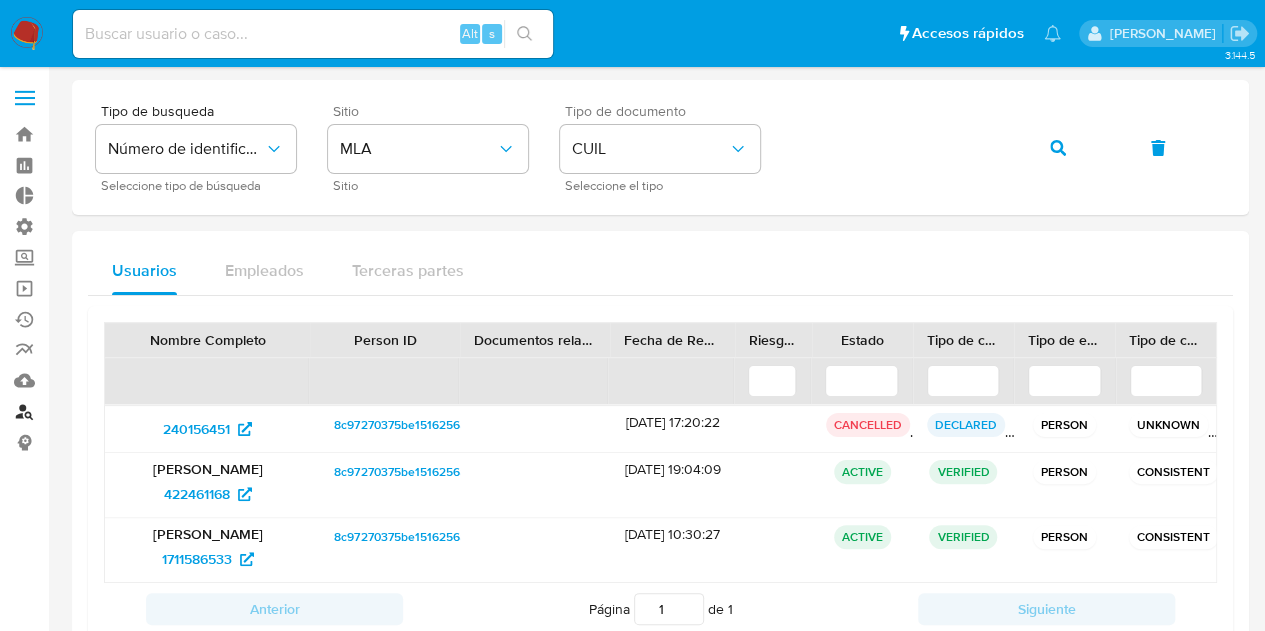 click on "Buscador de personas" at bounding box center [119, 411] 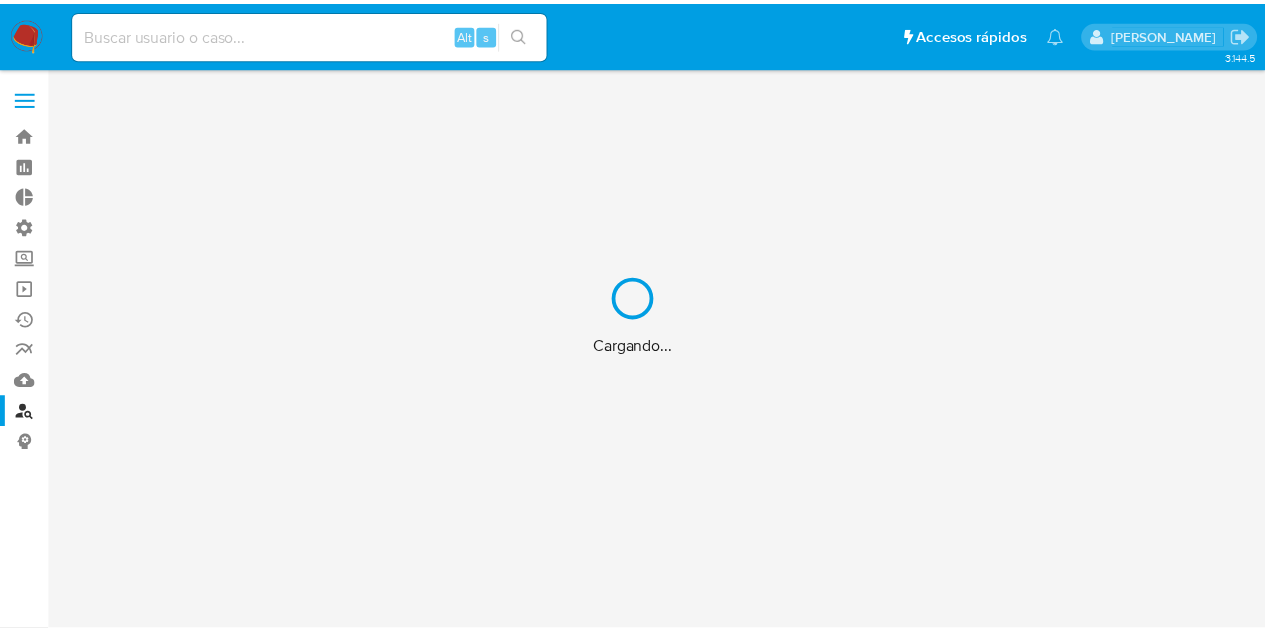 scroll, scrollTop: 0, scrollLeft: 0, axis: both 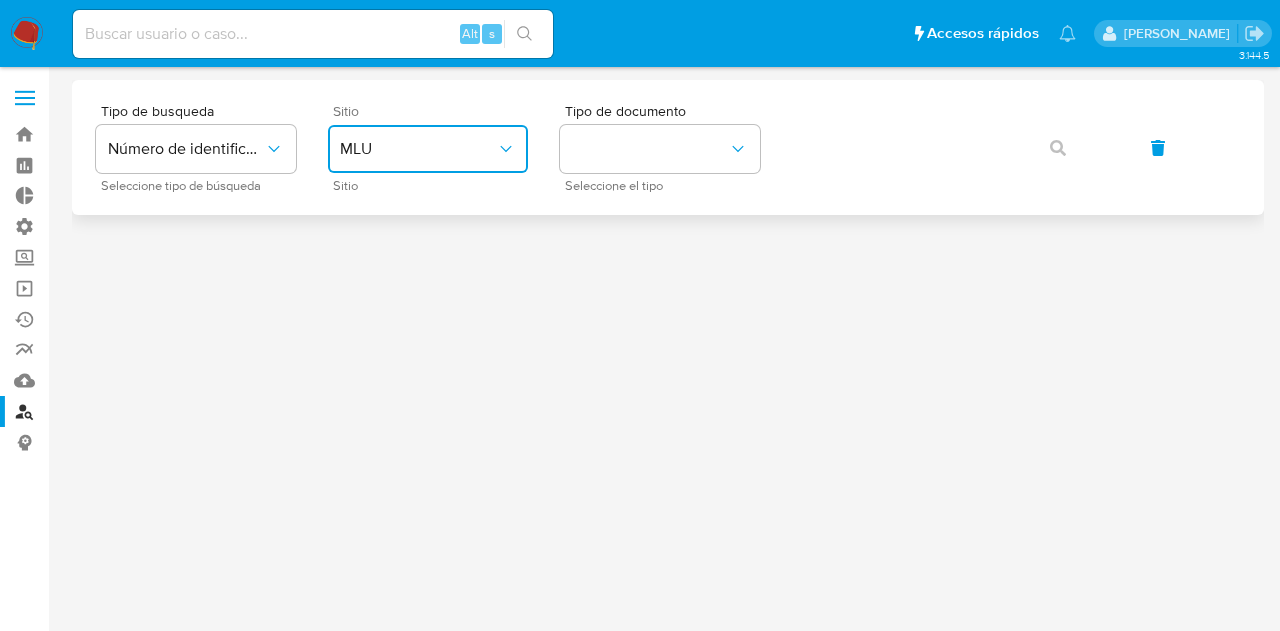 click on "MLU" at bounding box center (418, 149) 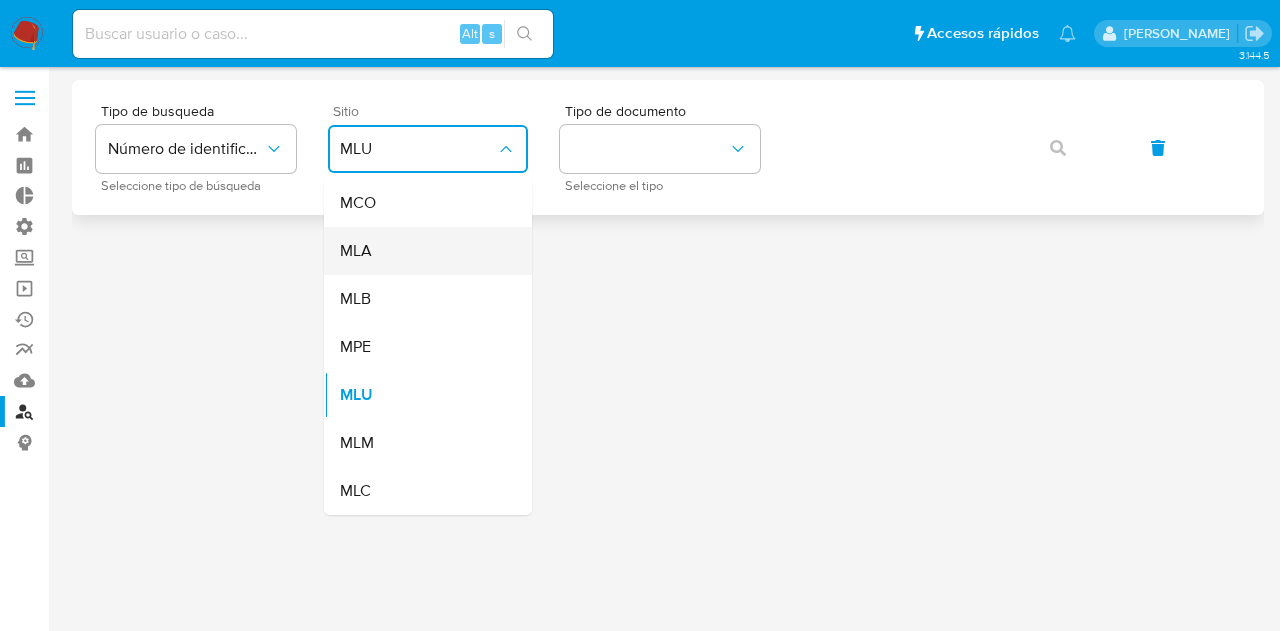 click on "MLA" at bounding box center [422, 251] 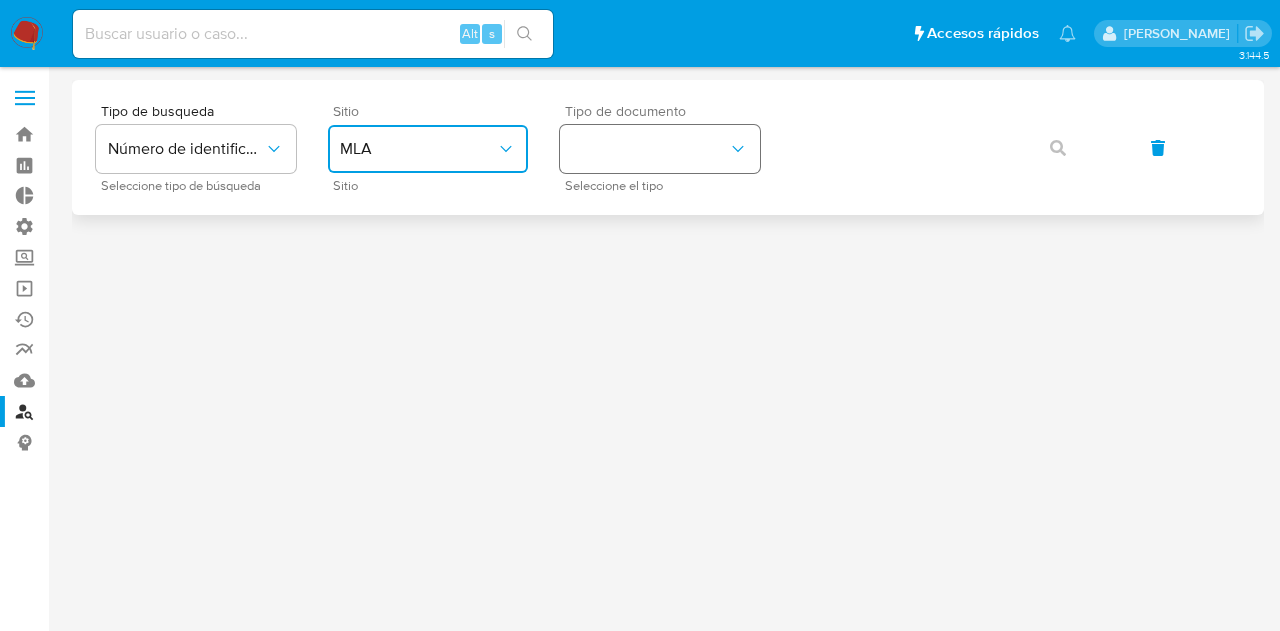 click at bounding box center [660, 149] 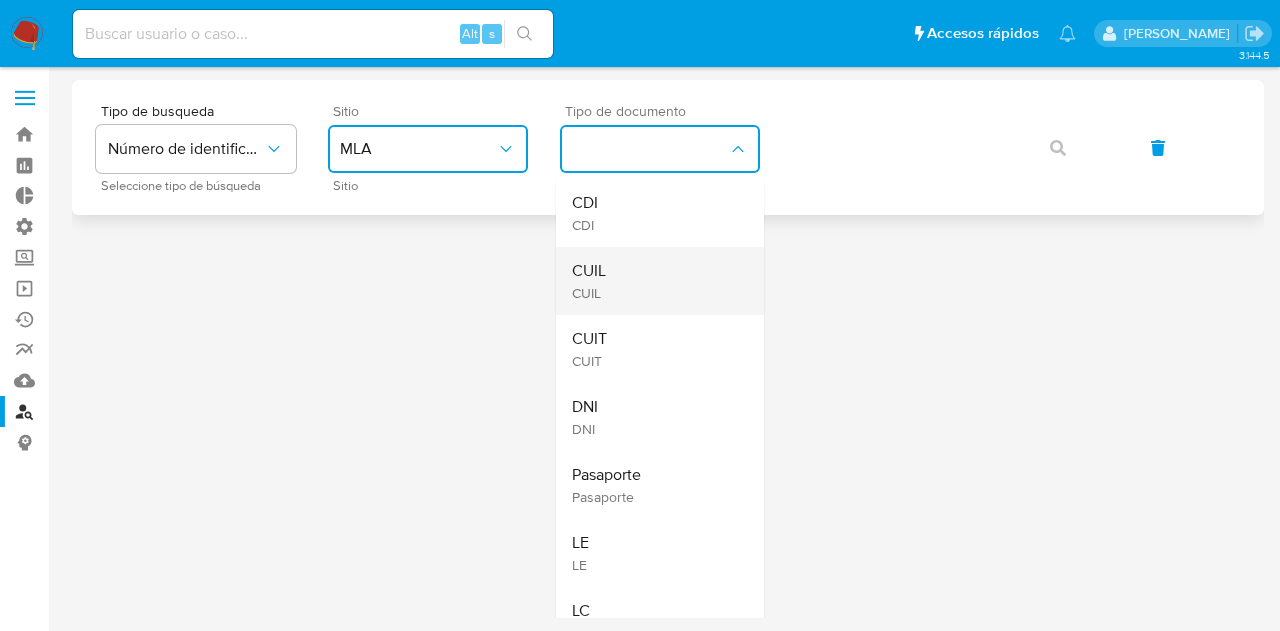 click on "CUIL CUIL" at bounding box center [654, 281] 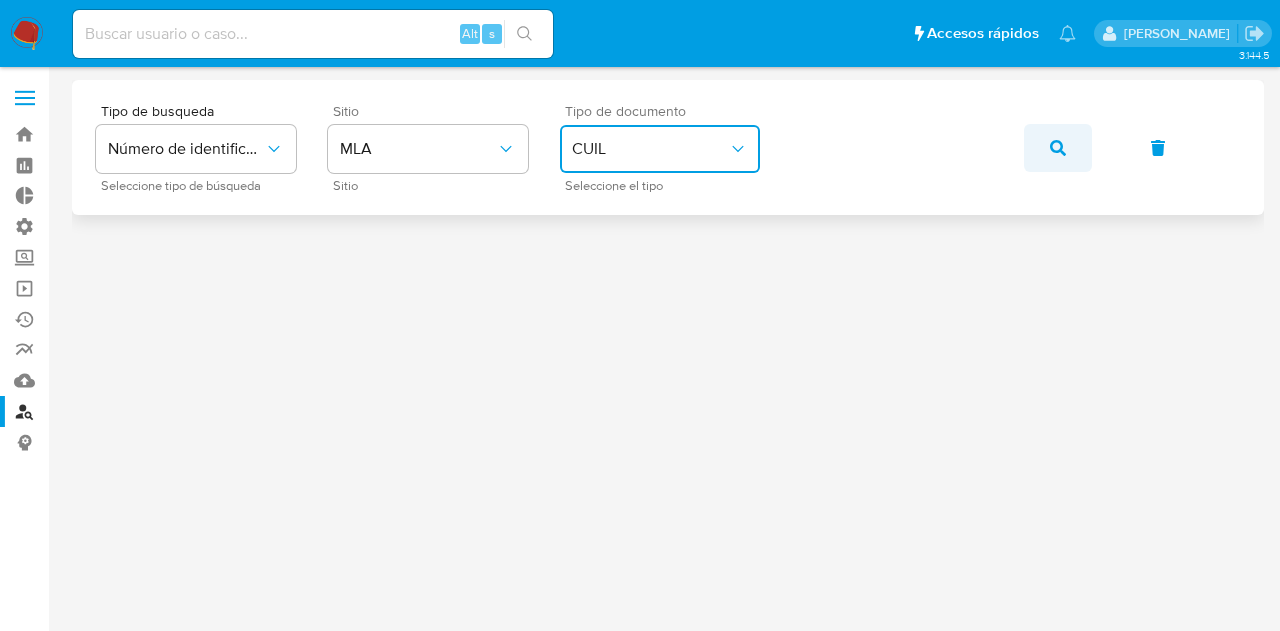 click at bounding box center [1058, 148] 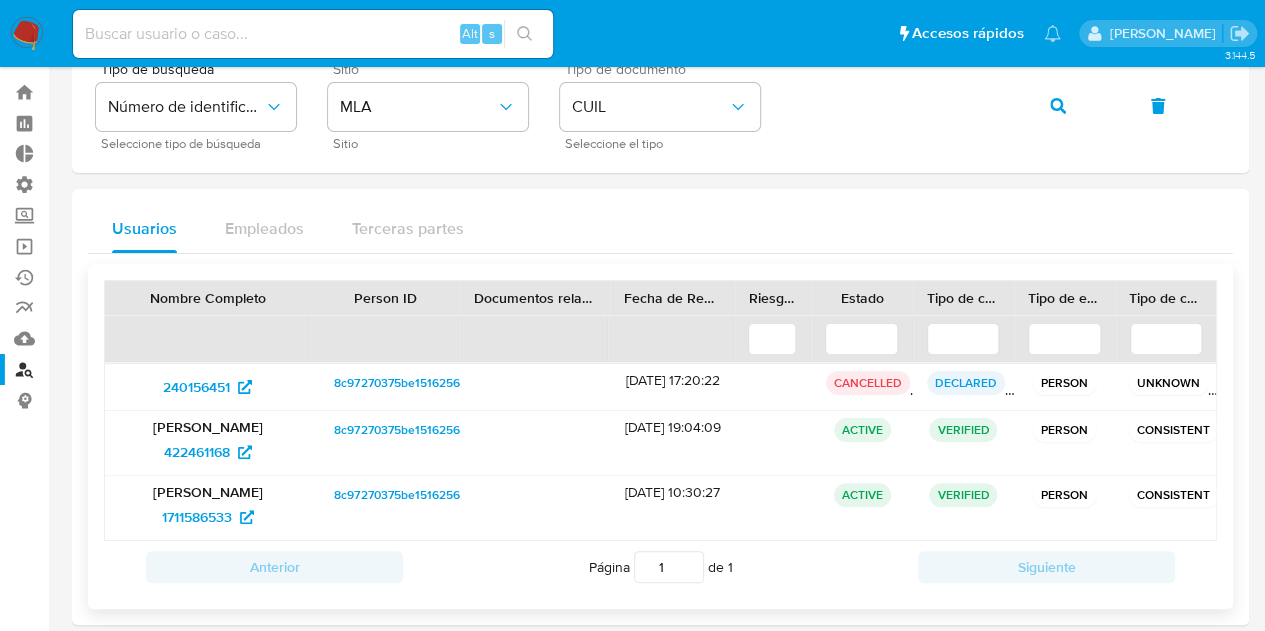 scroll, scrollTop: 61, scrollLeft: 0, axis: vertical 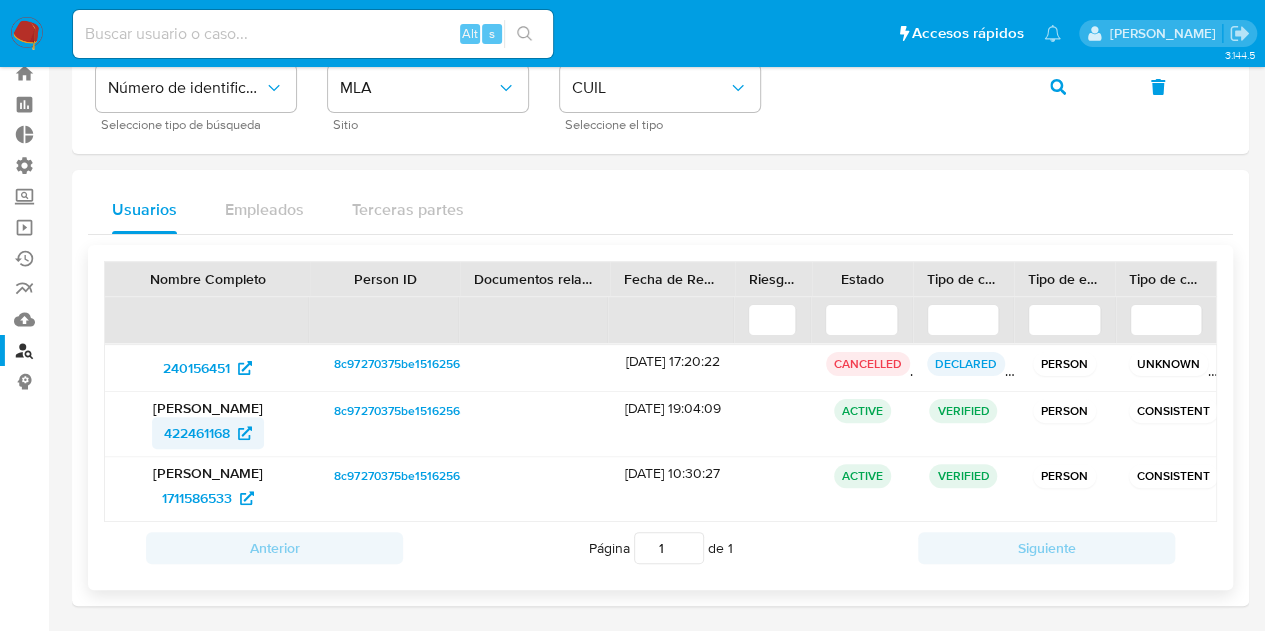 click on "422461168" at bounding box center [197, 433] 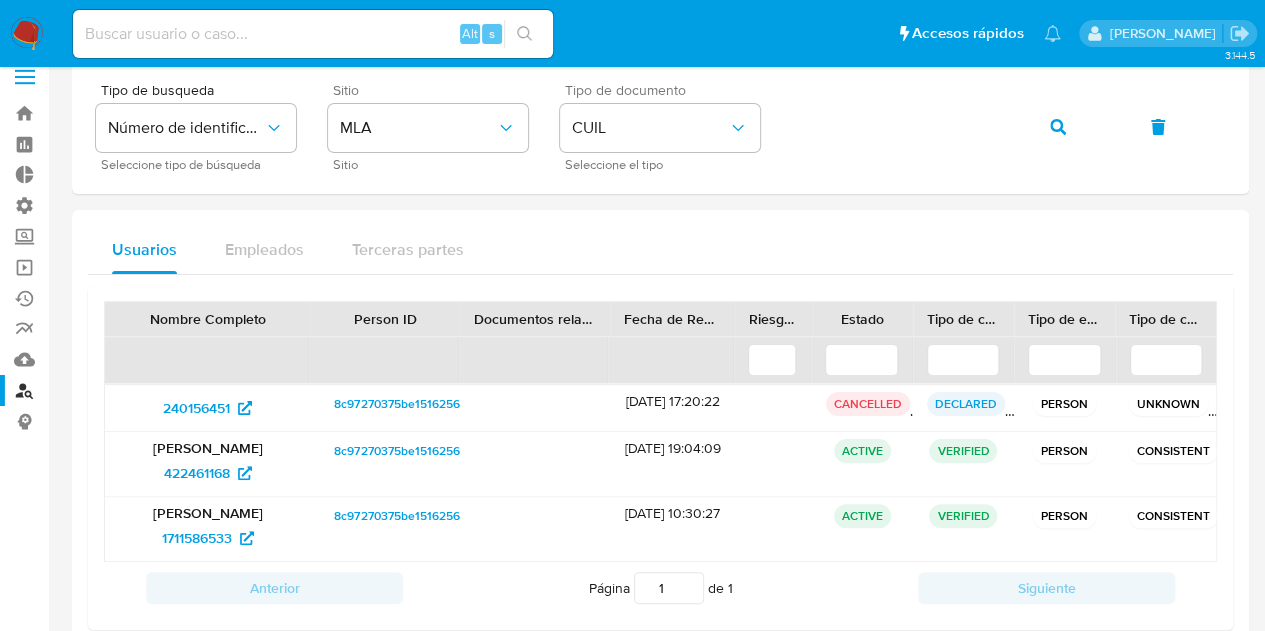 scroll, scrollTop: 0, scrollLeft: 0, axis: both 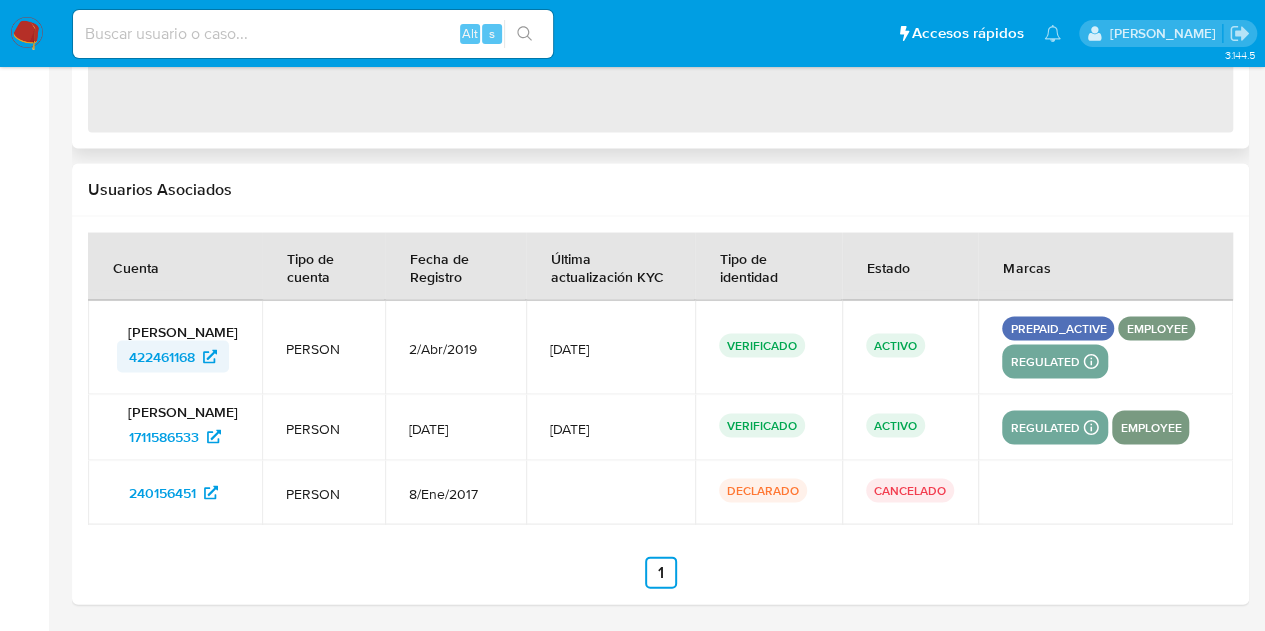 select on "10" 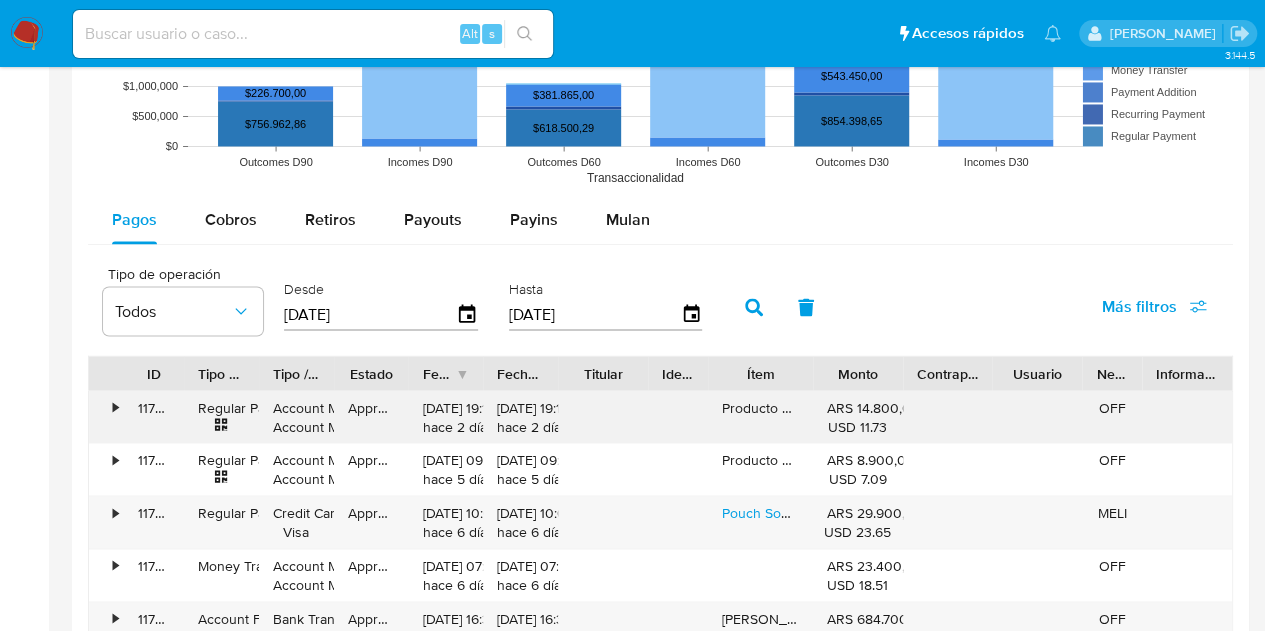 scroll, scrollTop: 1627, scrollLeft: 0, axis: vertical 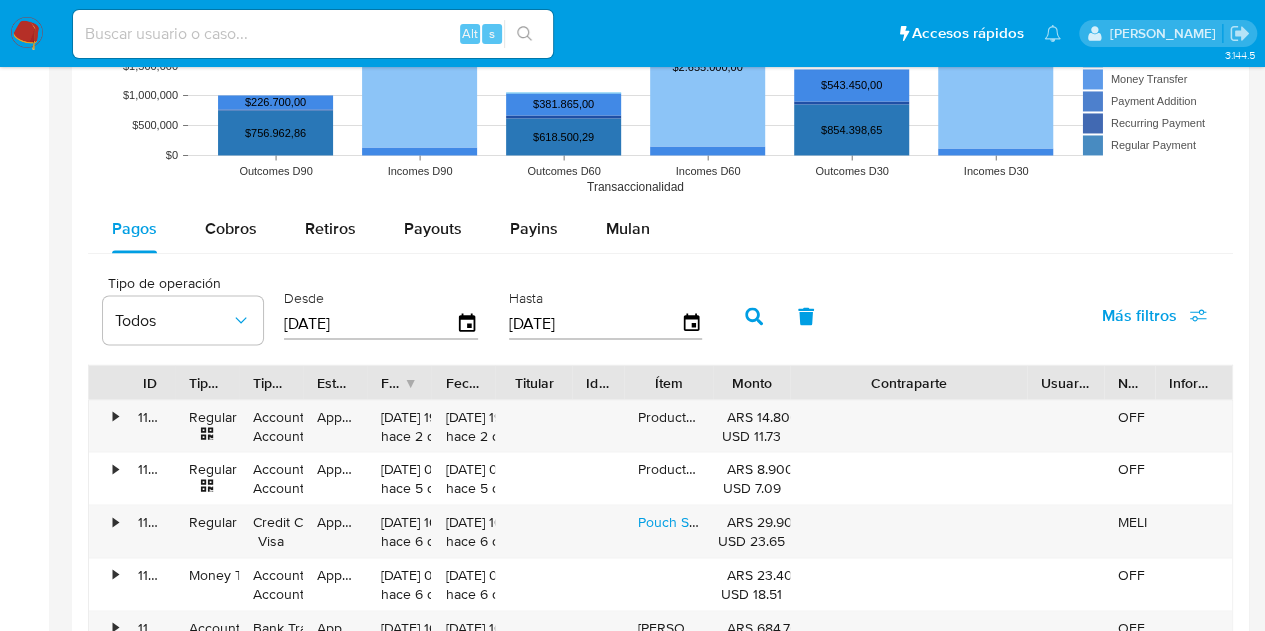 drag, startPoint x: 989, startPoint y: 381, endPoint x: 1136, endPoint y: 375, distance: 147.12239 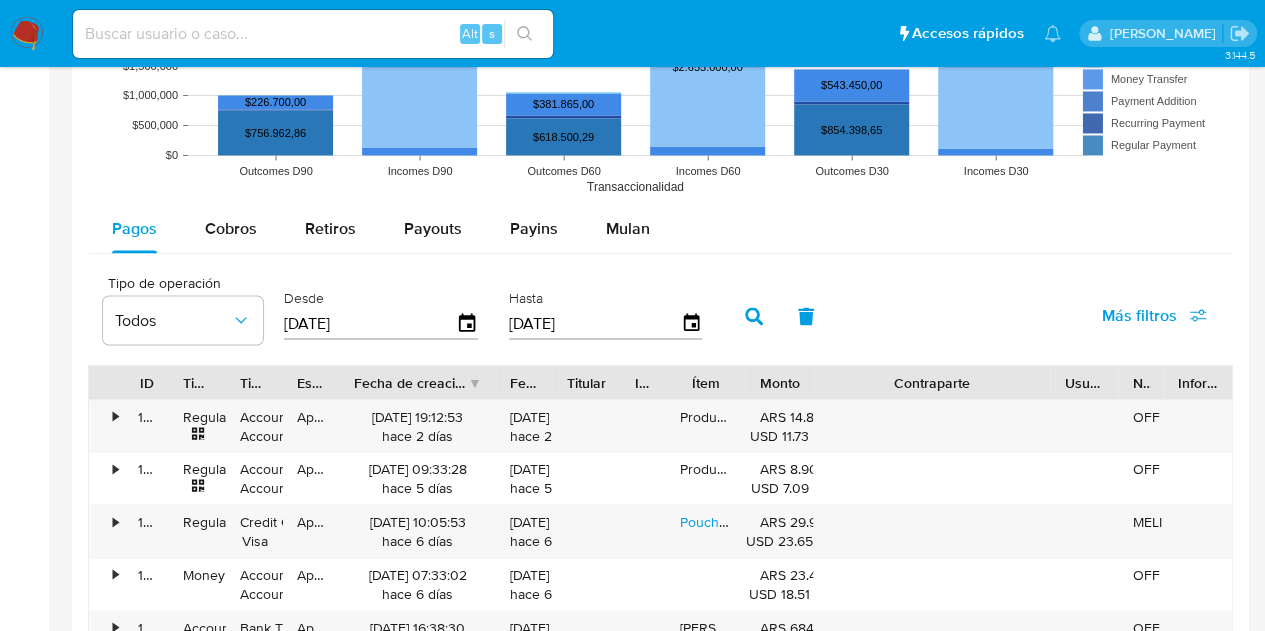 drag, startPoint x: 428, startPoint y: 373, endPoint x: 520, endPoint y: 380, distance: 92.26592 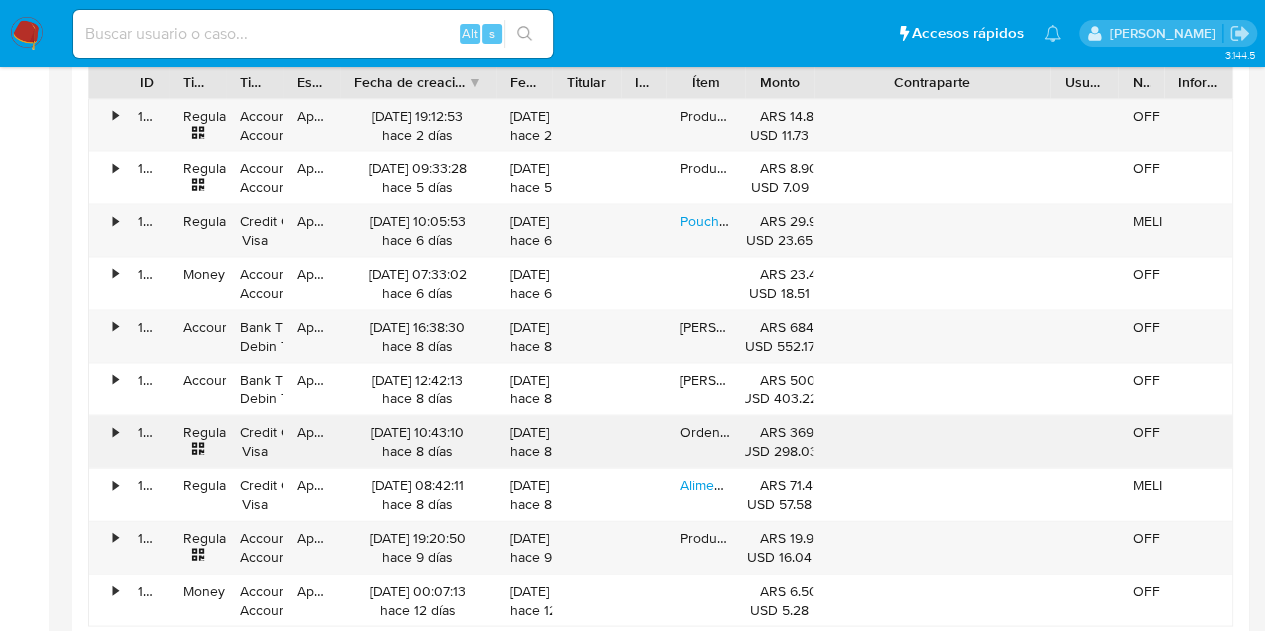 scroll, scrollTop: 2027, scrollLeft: 0, axis: vertical 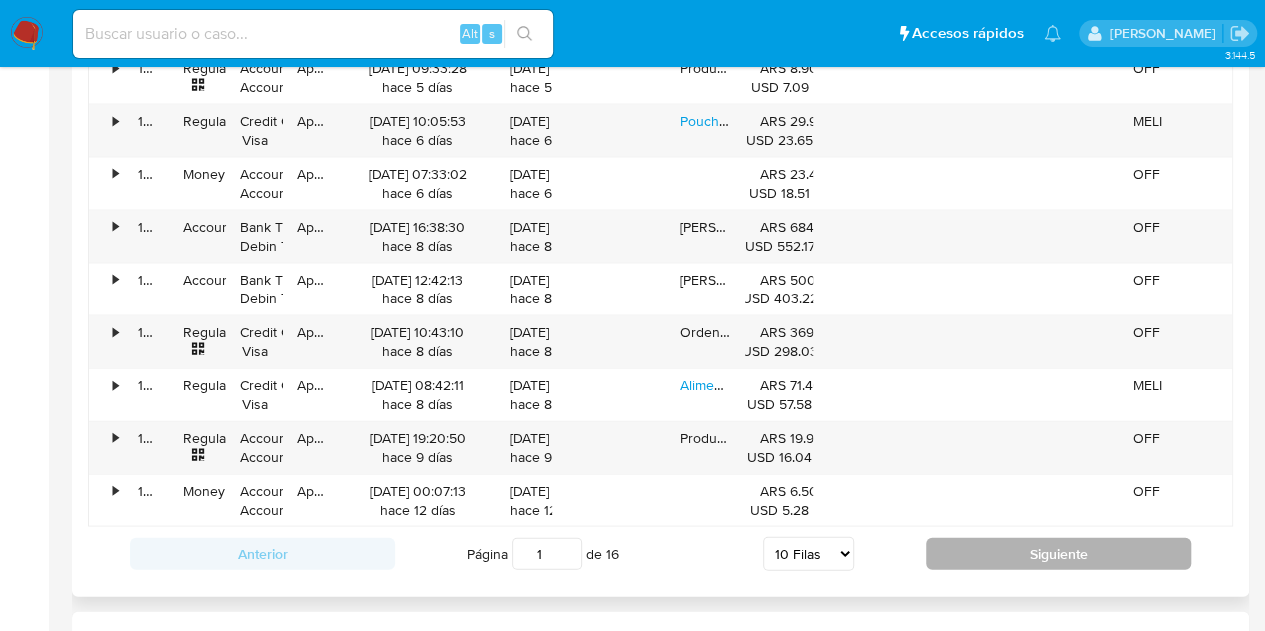 click on "Siguiente" at bounding box center (1058, 554) 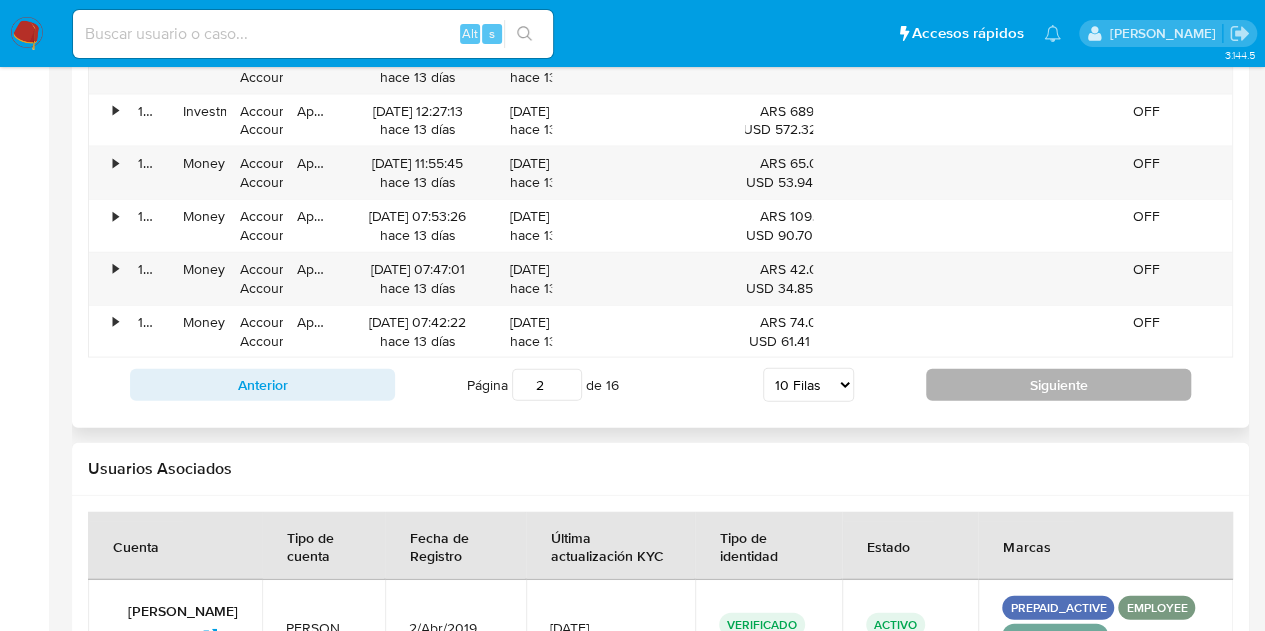 scroll, scrollTop: 2227, scrollLeft: 0, axis: vertical 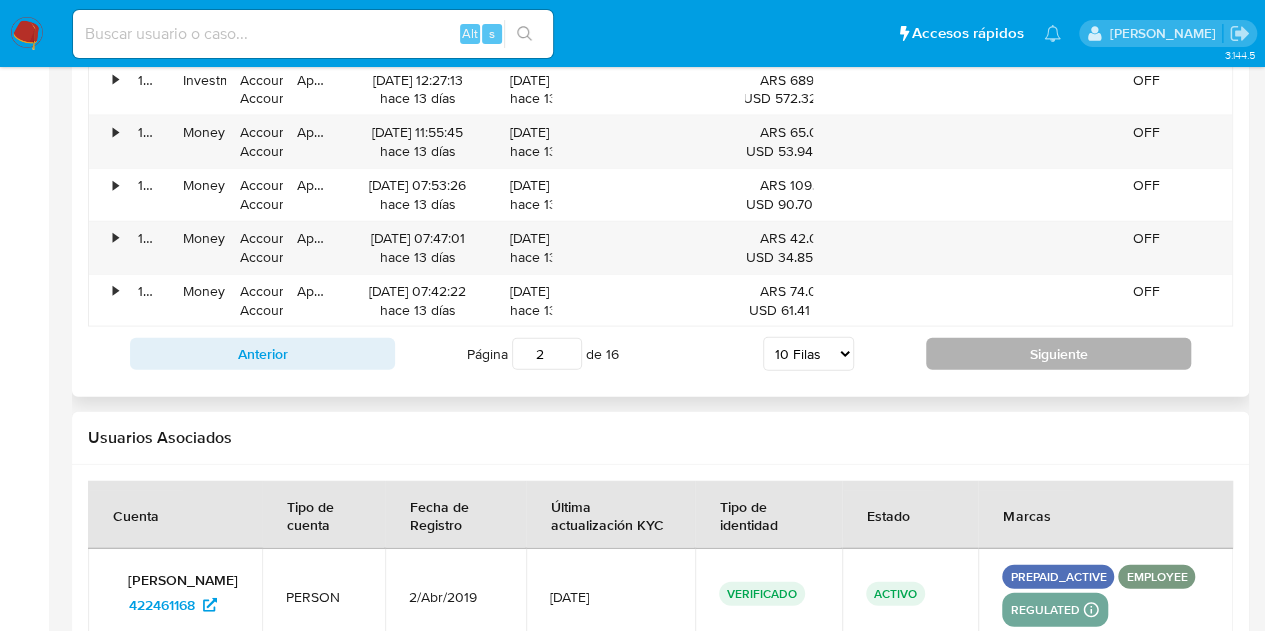 click on "Siguiente" at bounding box center (1058, 354) 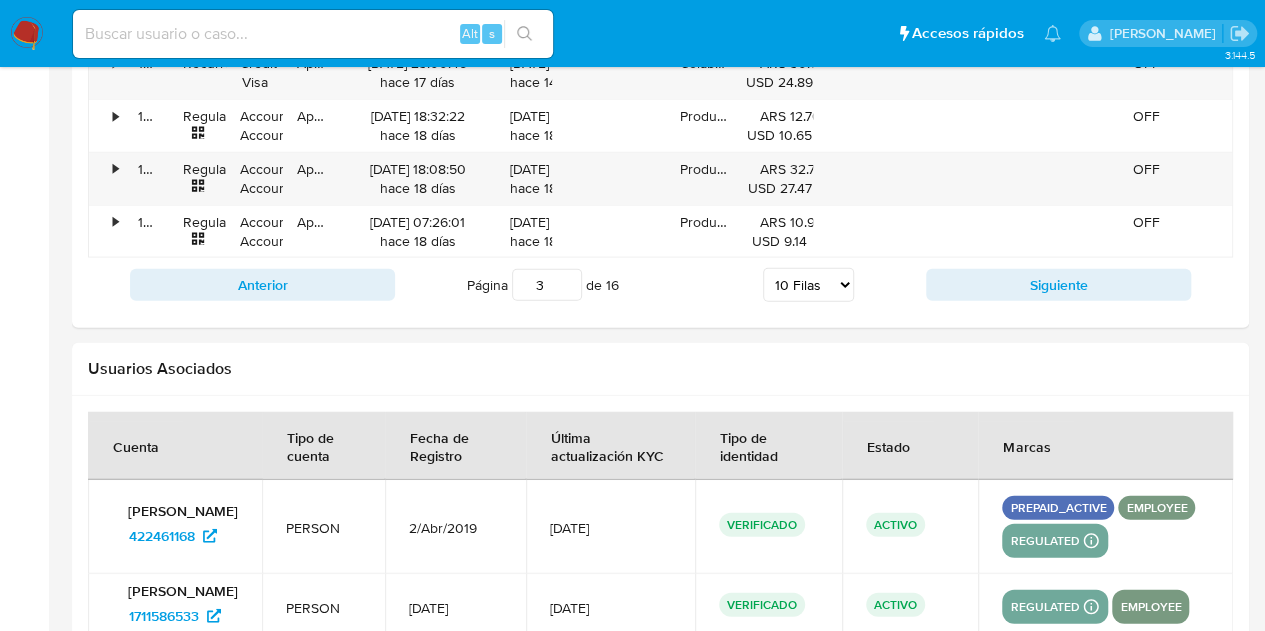scroll, scrollTop: 2327, scrollLeft: 0, axis: vertical 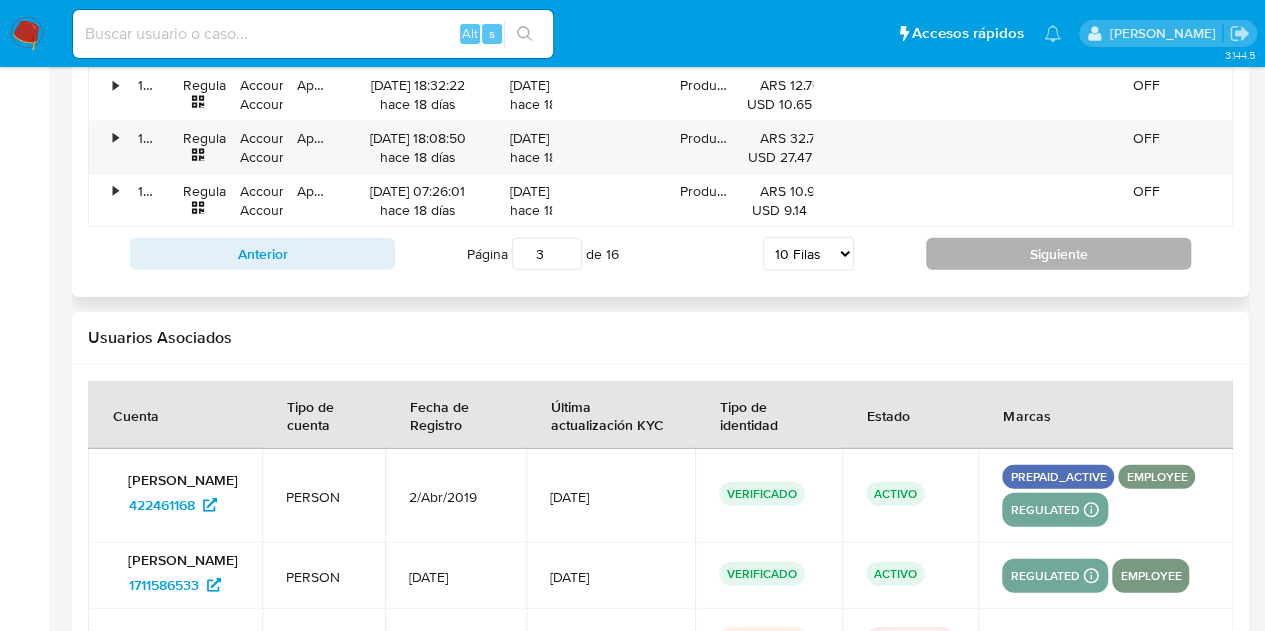 click on "Siguiente" at bounding box center (1058, 254) 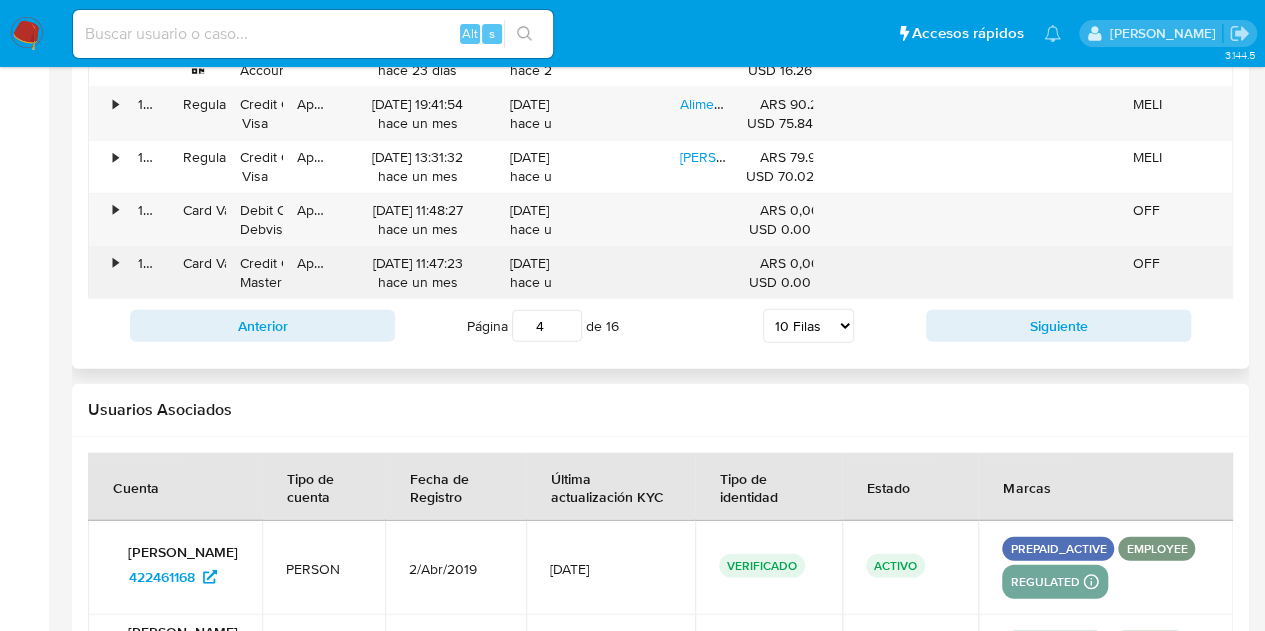 scroll, scrollTop: 2227, scrollLeft: 0, axis: vertical 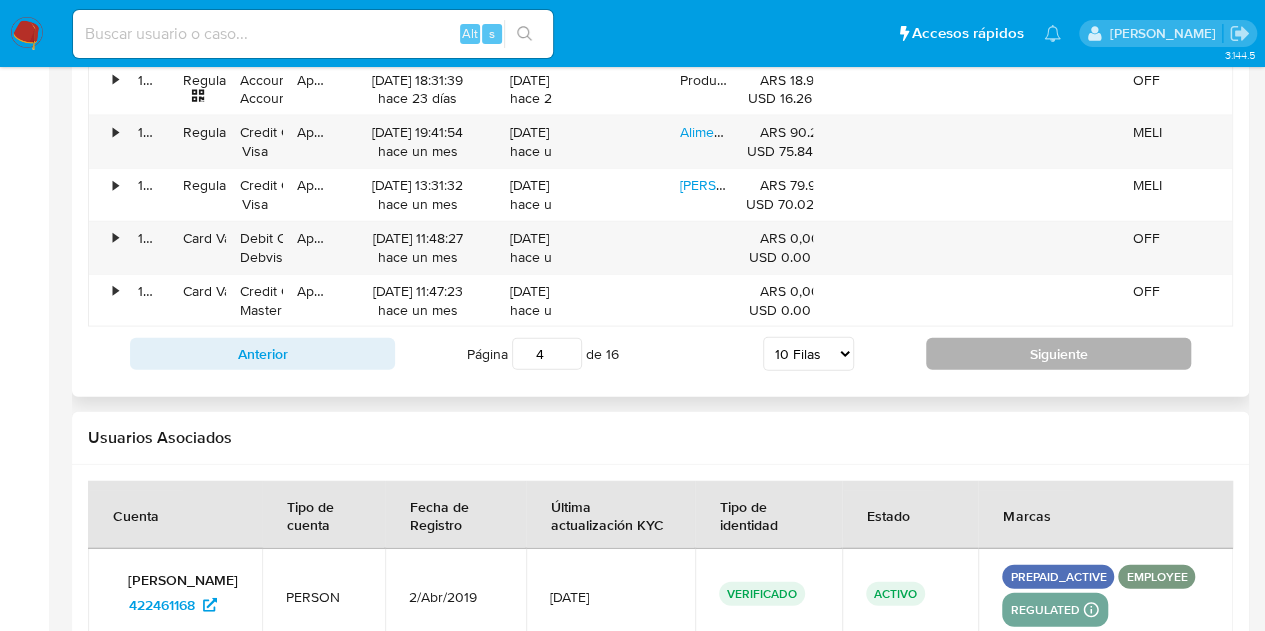click on "Siguiente" at bounding box center [1058, 354] 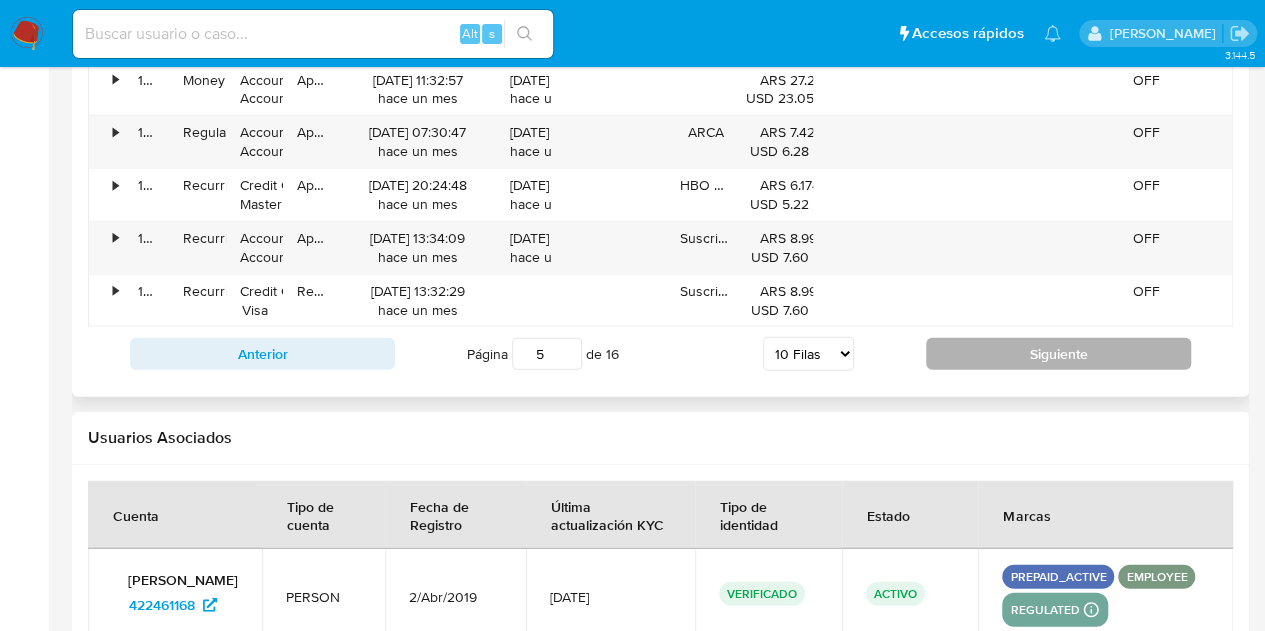 click on "Siguiente" at bounding box center (1058, 354) 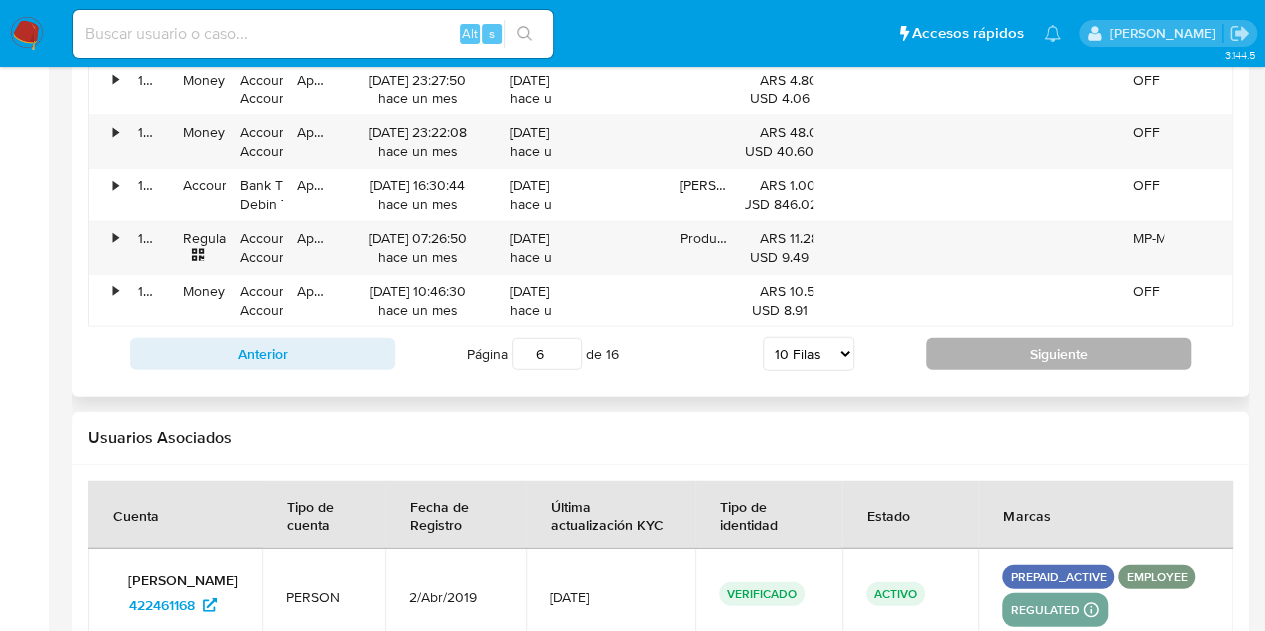 click on "Siguiente" at bounding box center (1058, 354) 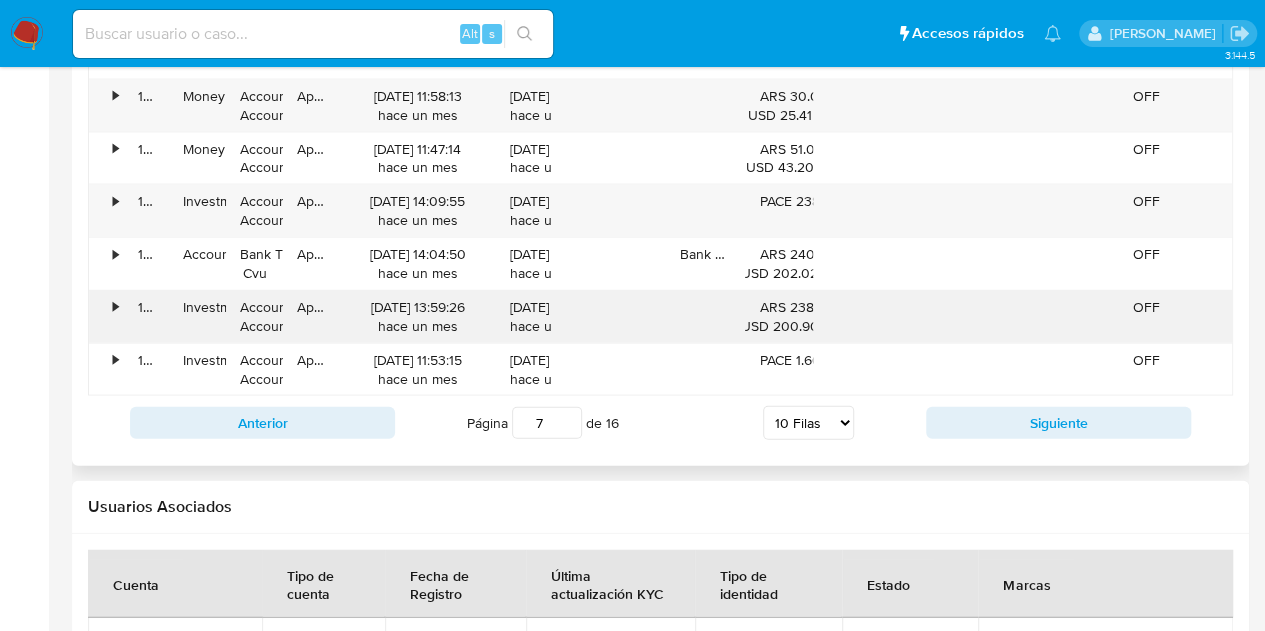 scroll, scrollTop: 2127, scrollLeft: 0, axis: vertical 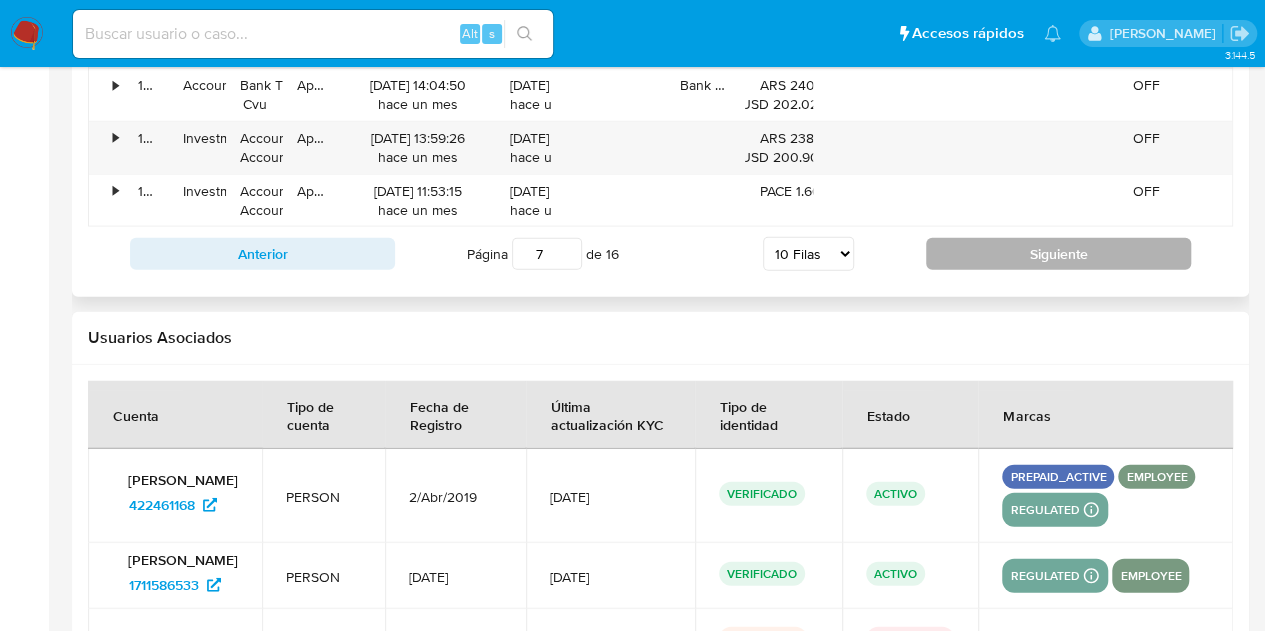 click on "Siguiente" at bounding box center (1058, 254) 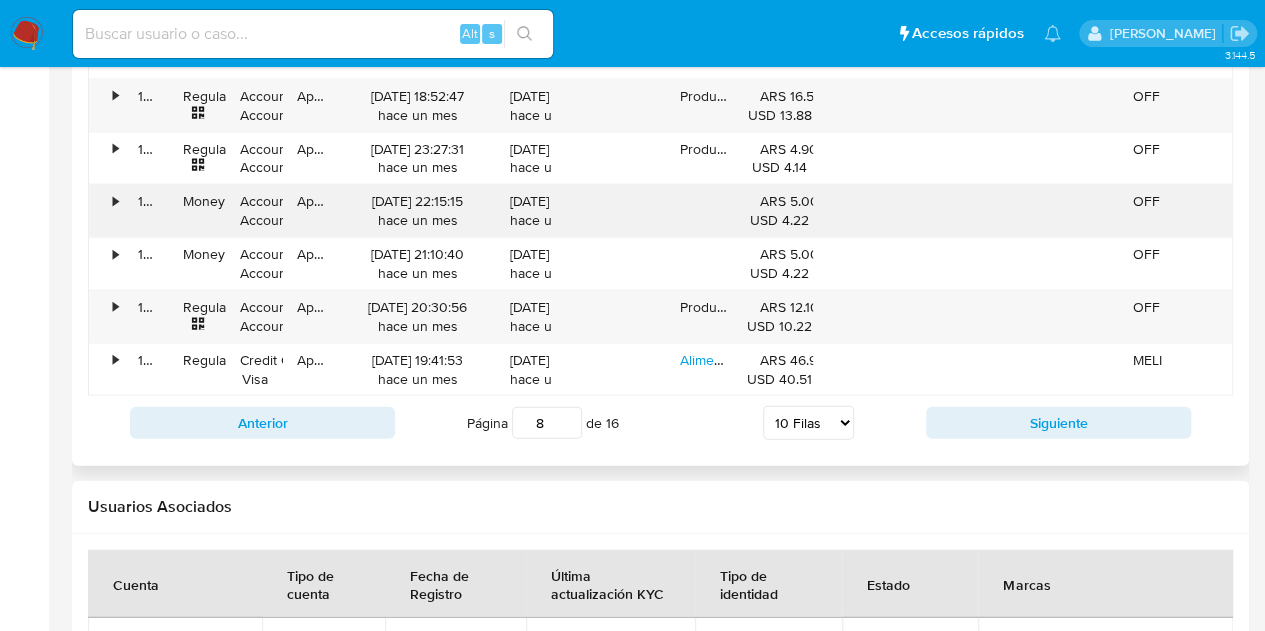 scroll, scrollTop: 2127, scrollLeft: 0, axis: vertical 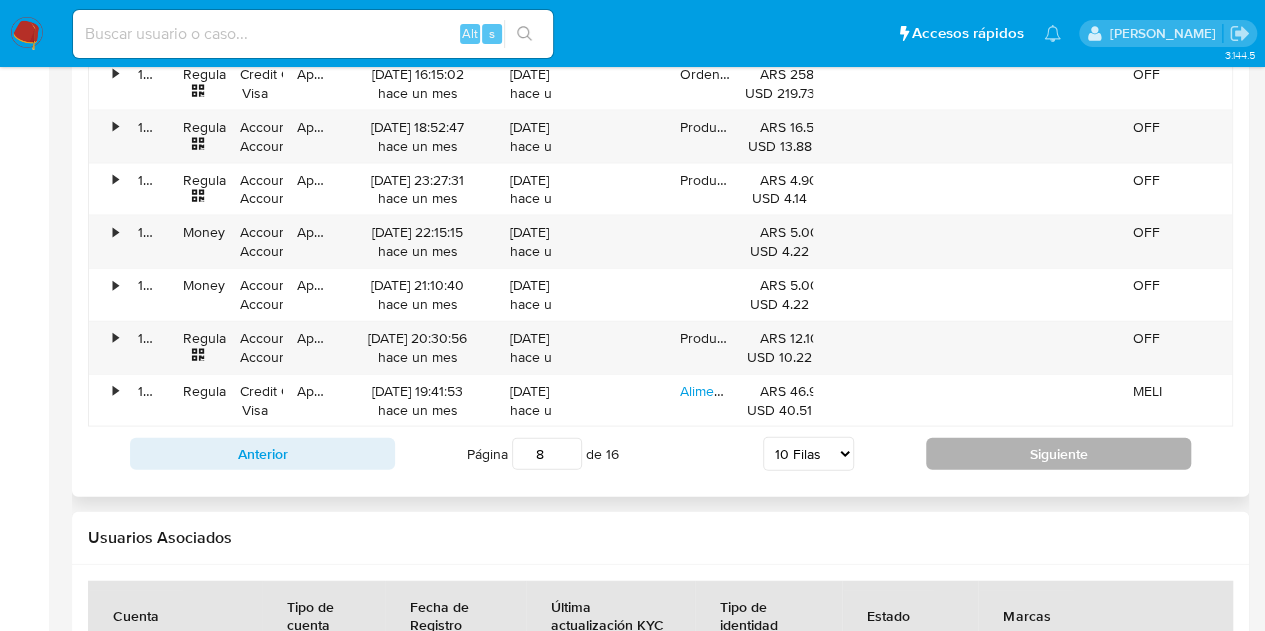 drag, startPoint x: 1004, startPoint y: 433, endPoint x: 1004, endPoint y: 452, distance: 19 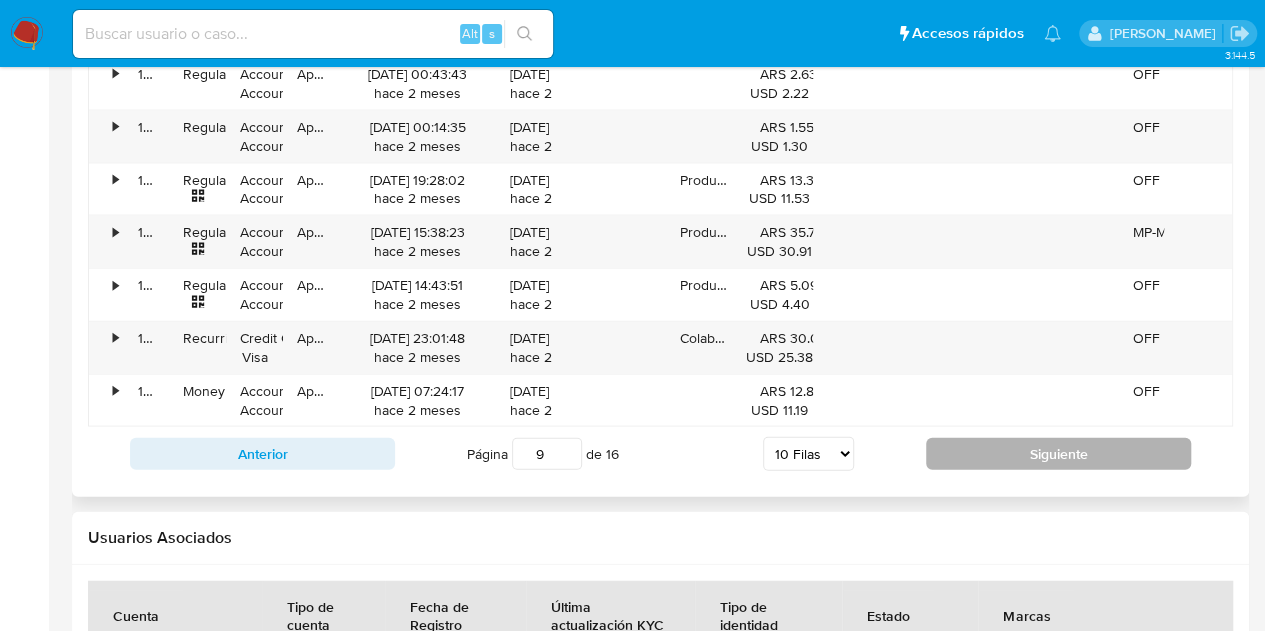 click on "Siguiente" at bounding box center [1058, 454] 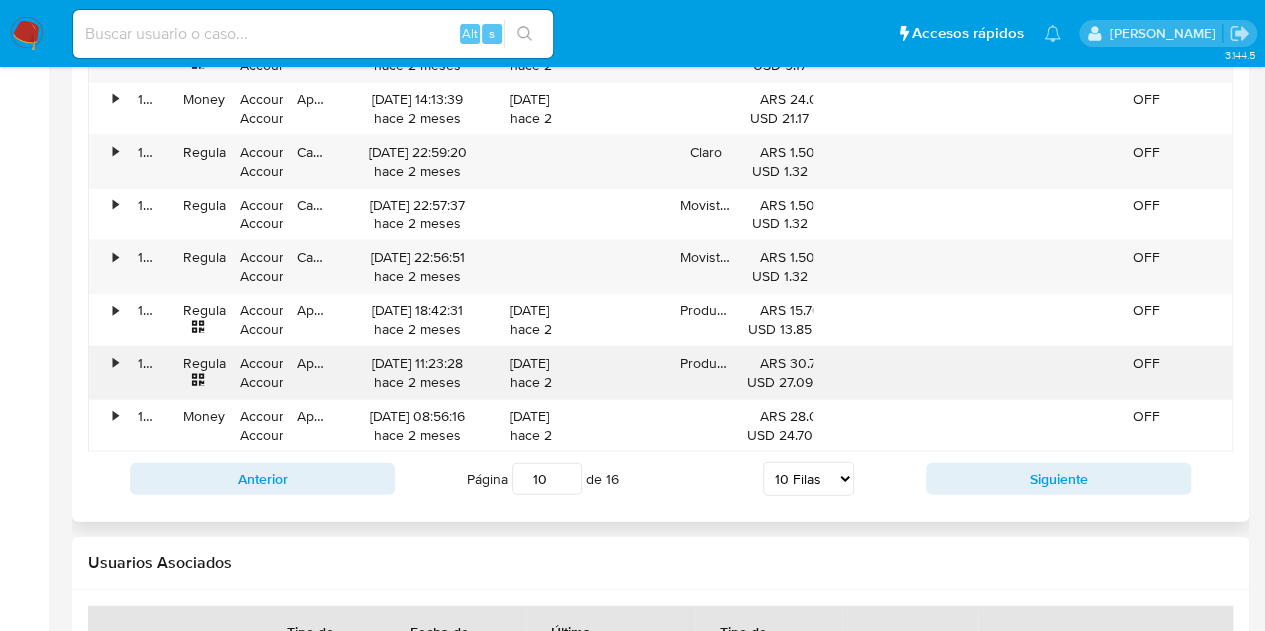 scroll, scrollTop: 2127, scrollLeft: 0, axis: vertical 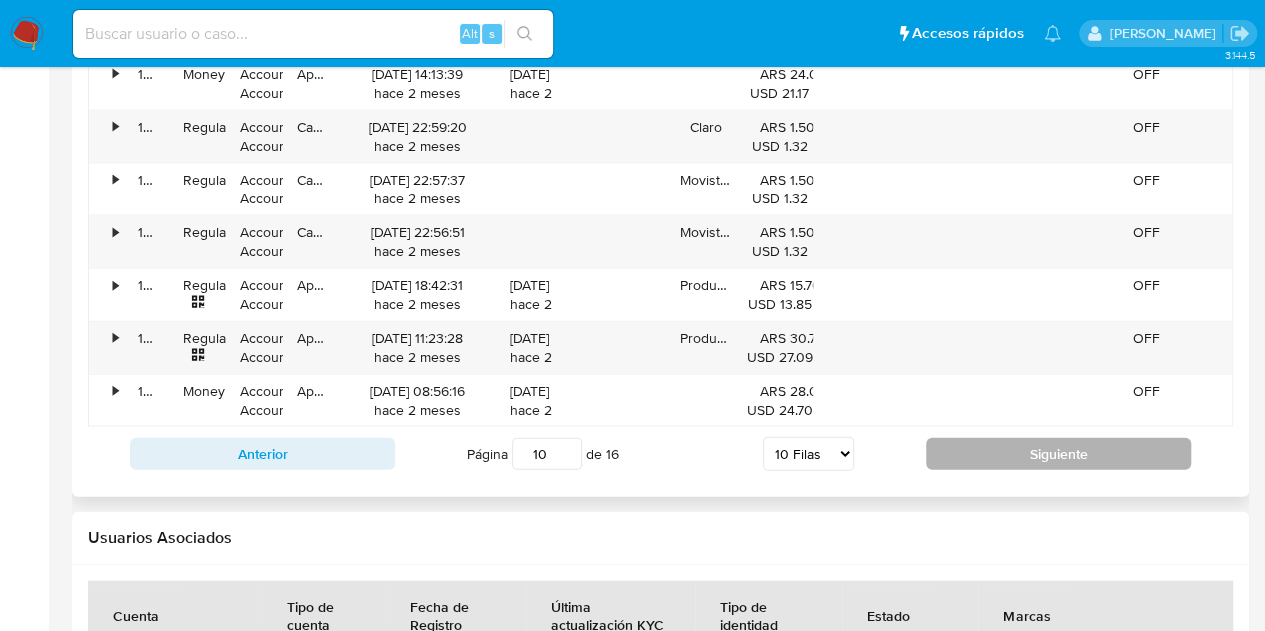click on "Siguiente" at bounding box center [1058, 454] 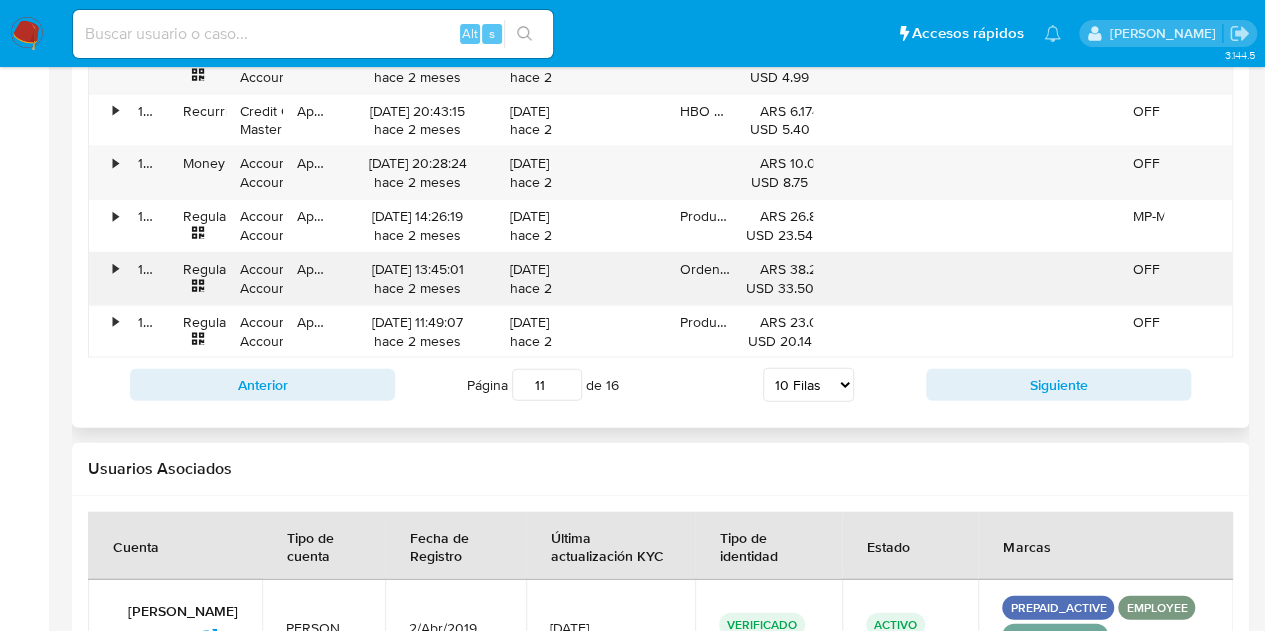 scroll, scrollTop: 2227, scrollLeft: 0, axis: vertical 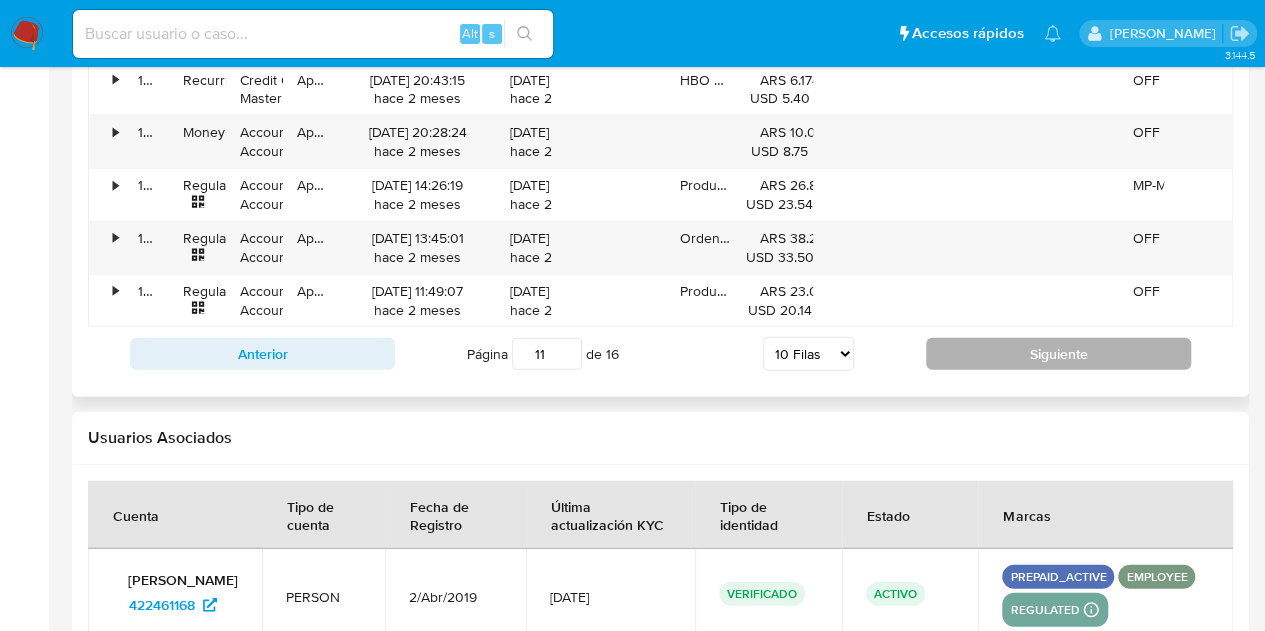 click on "Siguiente" at bounding box center [1058, 354] 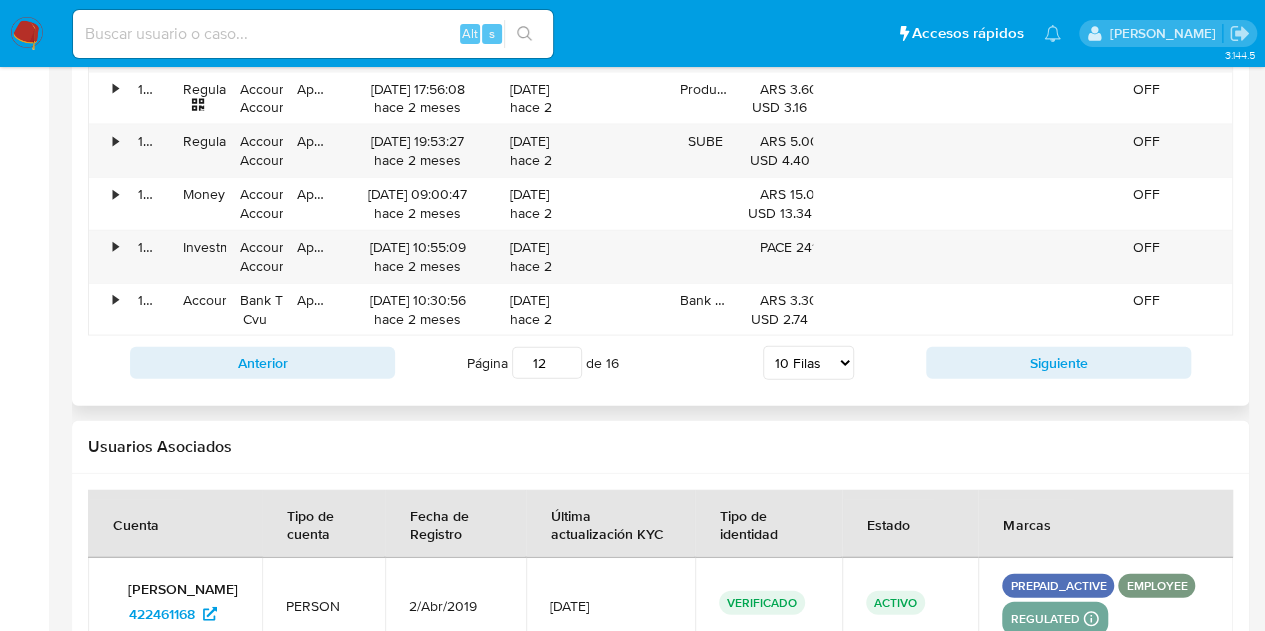scroll, scrollTop: 2227, scrollLeft: 0, axis: vertical 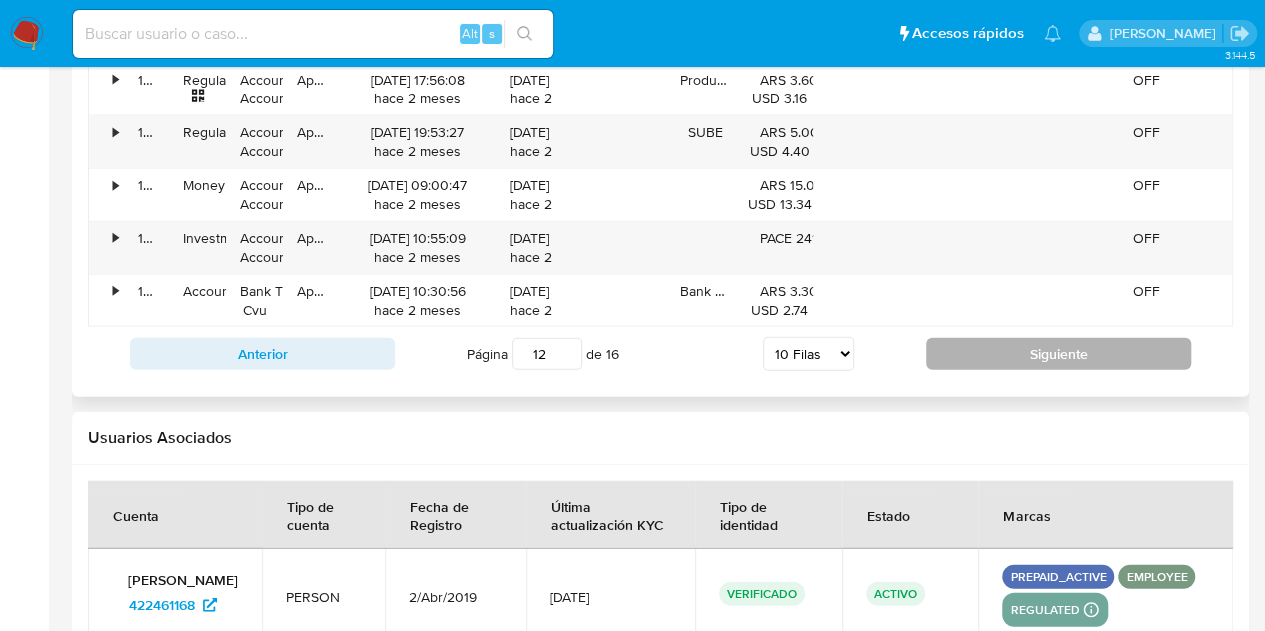 click on "Siguiente" at bounding box center (1058, 354) 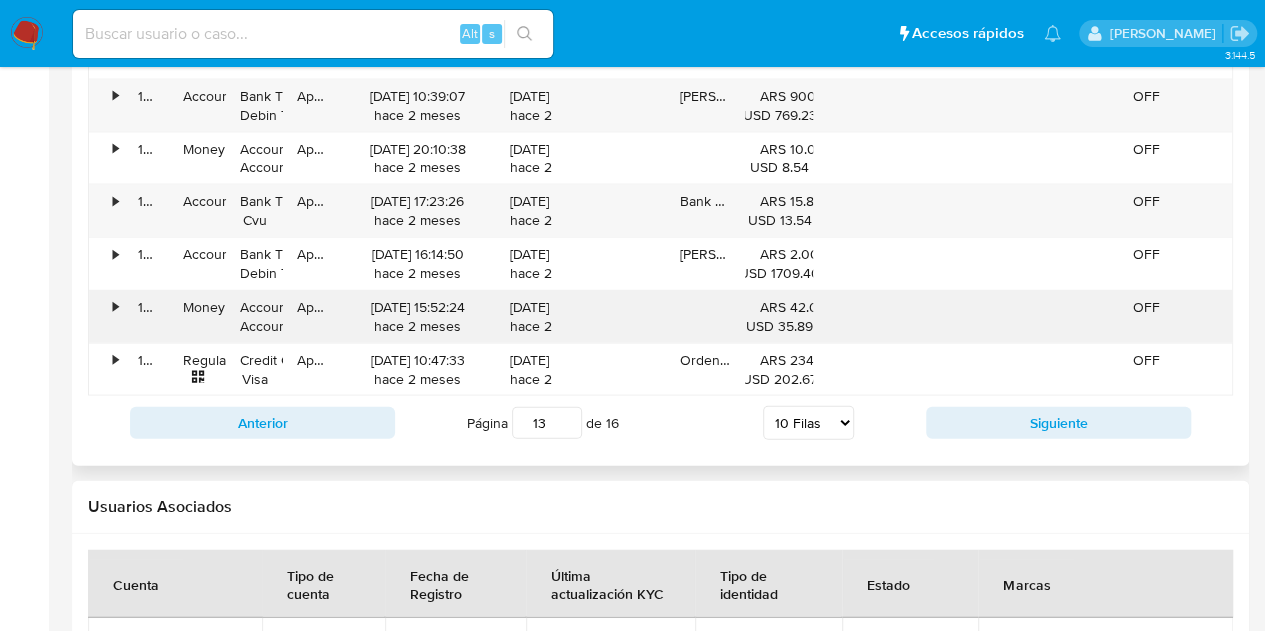 scroll, scrollTop: 2127, scrollLeft: 0, axis: vertical 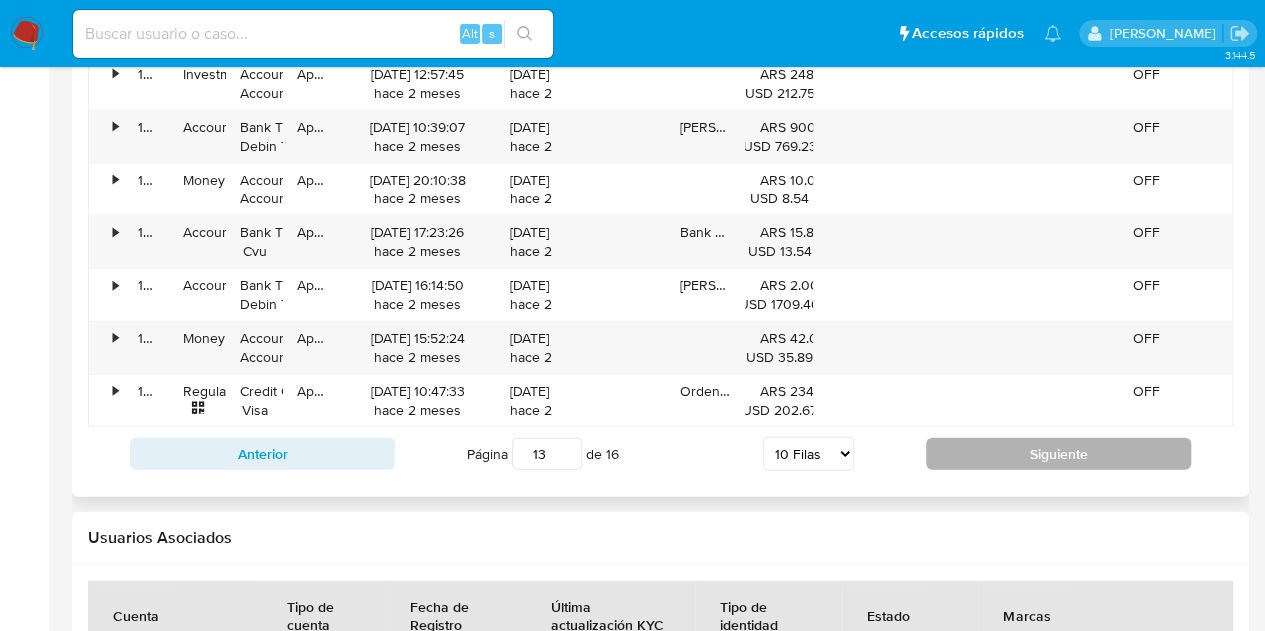 click on "Siguiente" at bounding box center (1058, 454) 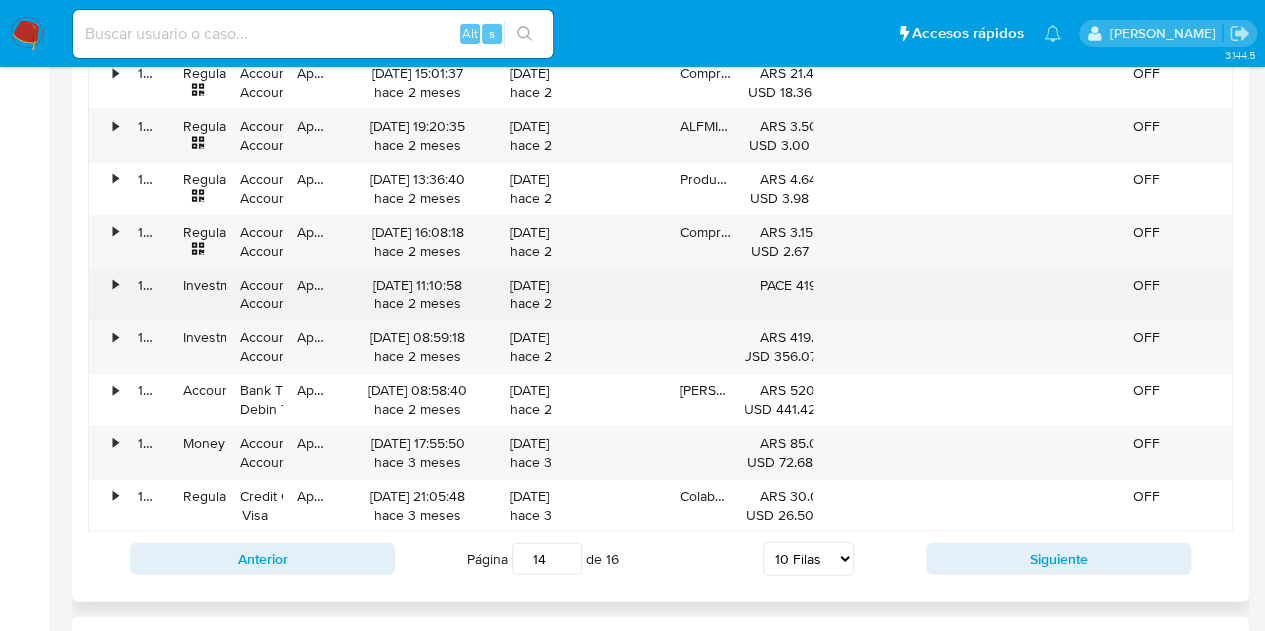 scroll, scrollTop: 2127, scrollLeft: 0, axis: vertical 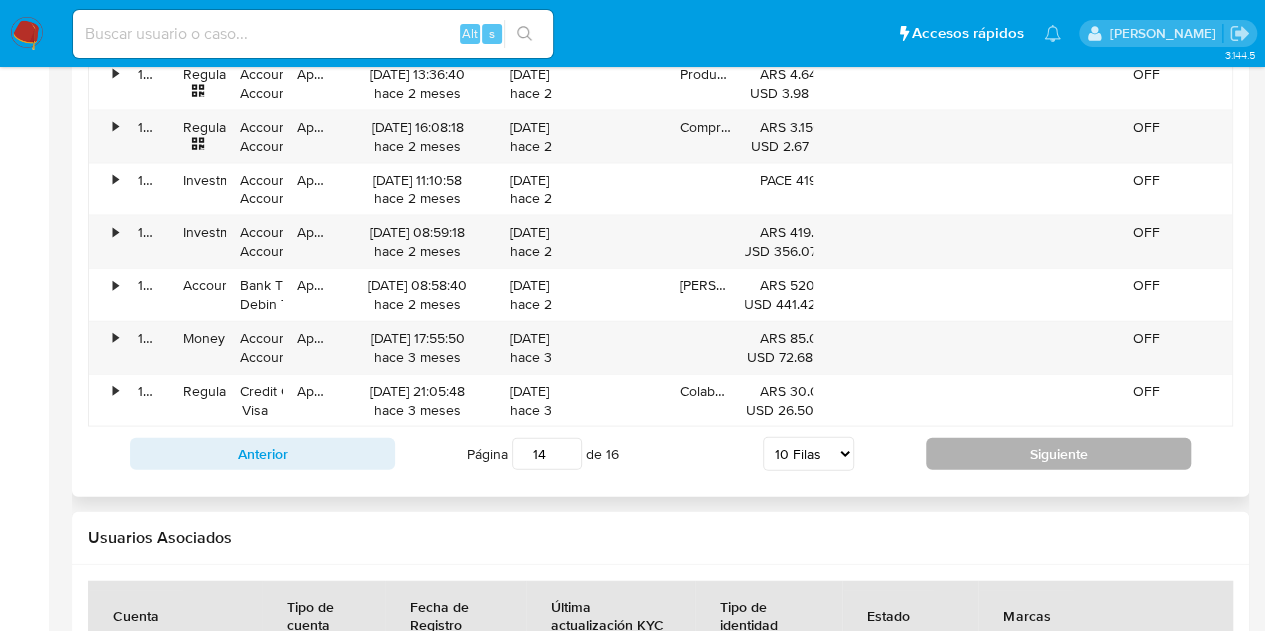 click on "Siguiente" at bounding box center [1058, 454] 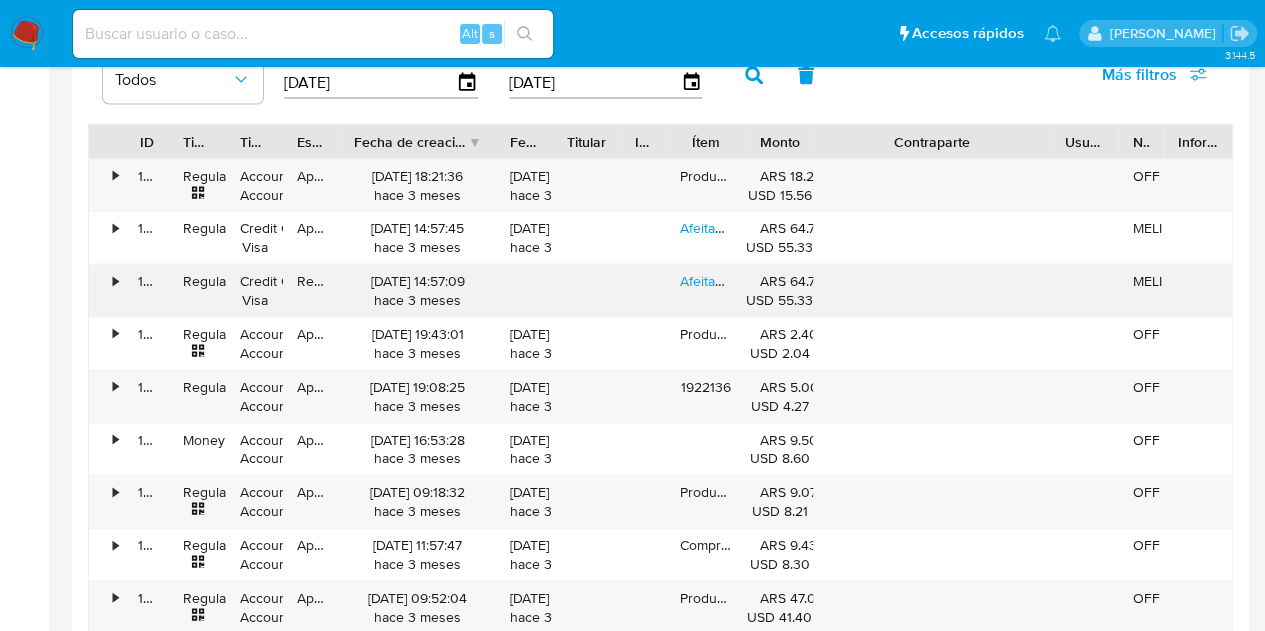 scroll, scrollTop: 1827, scrollLeft: 0, axis: vertical 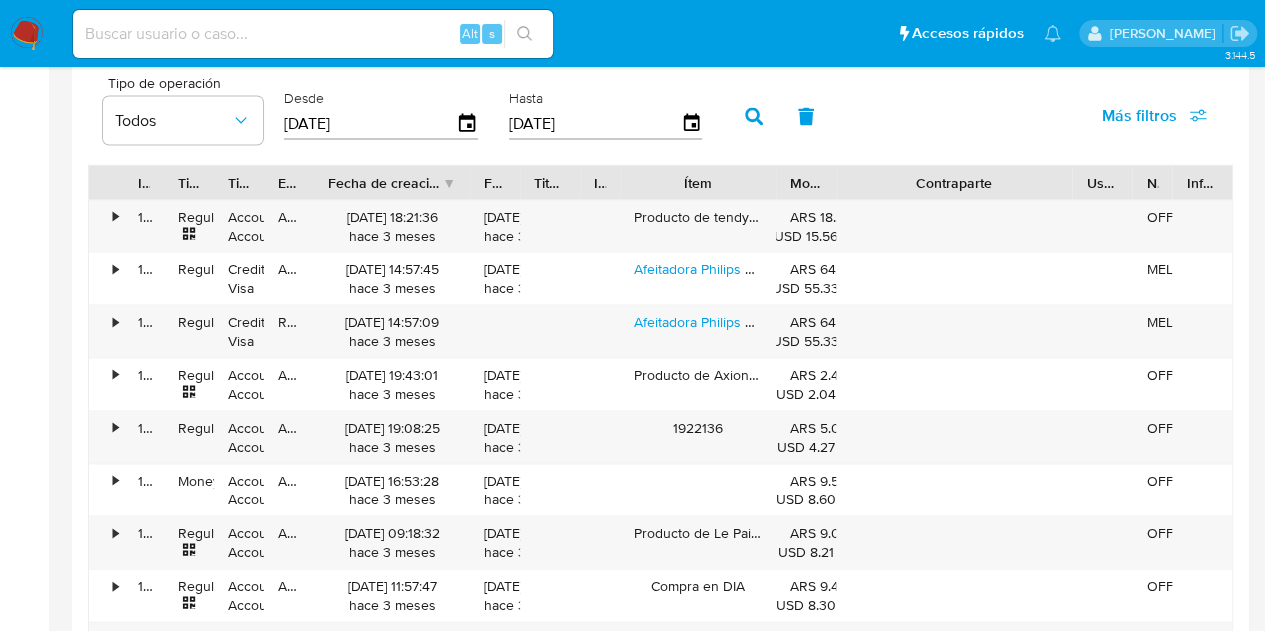 drag, startPoint x: 750, startPoint y: 171, endPoint x: 824, endPoint y: 182, distance: 74.8131 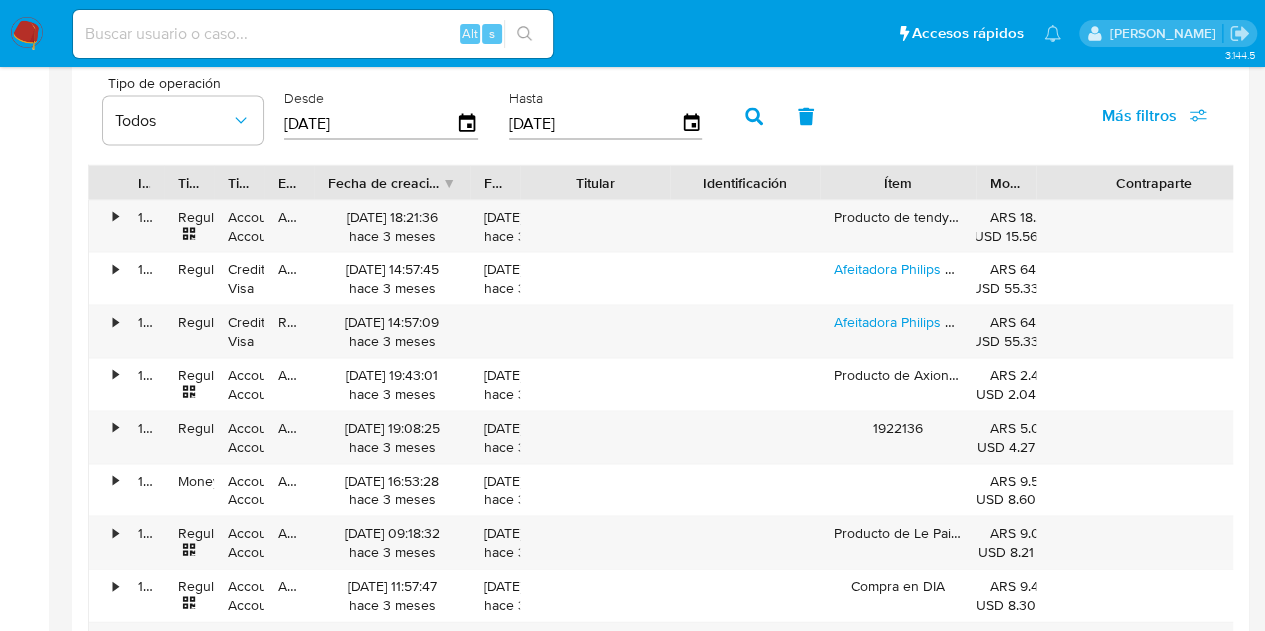 drag, startPoint x: 574, startPoint y: 175, endPoint x: 660, endPoint y: 181, distance: 86.209045 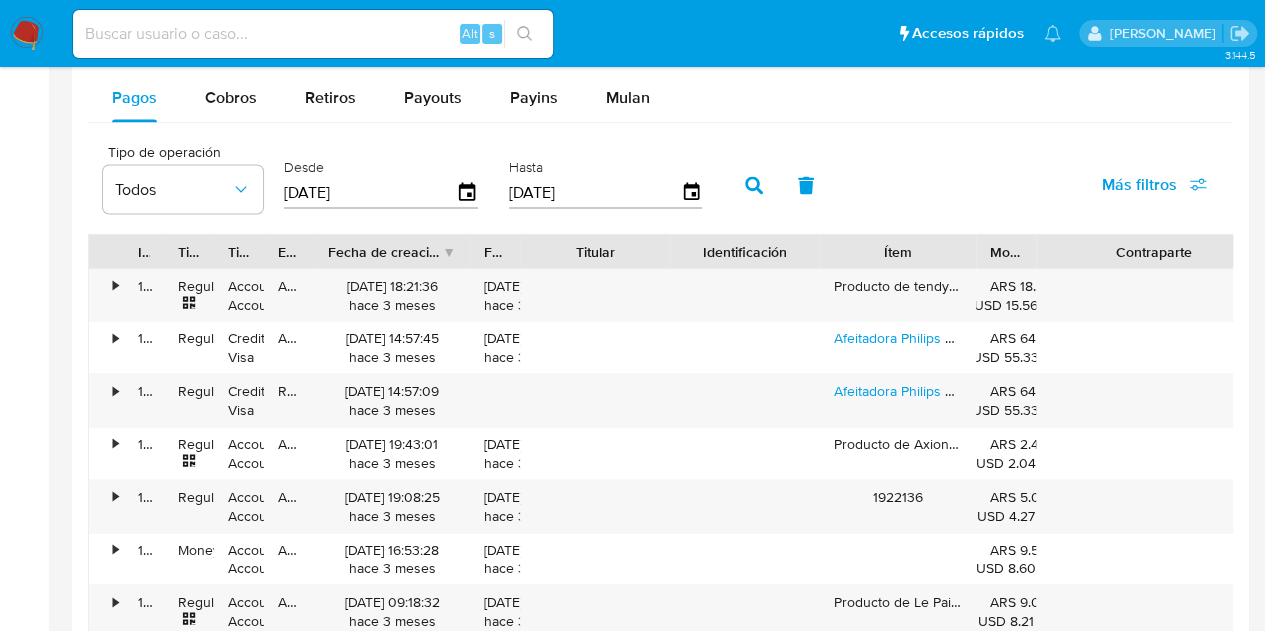 scroll, scrollTop: 1727, scrollLeft: 0, axis: vertical 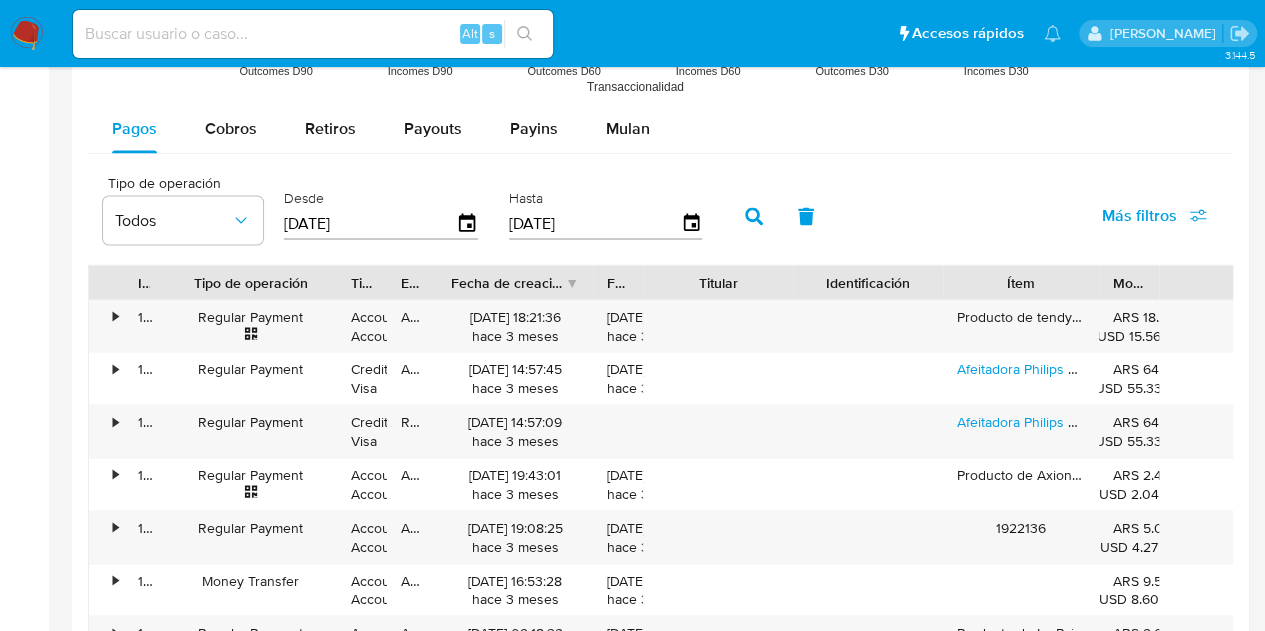 drag, startPoint x: 225, startPoint y: 268, endPoint x: 348, endPoint y: 264, distance: 123.065025 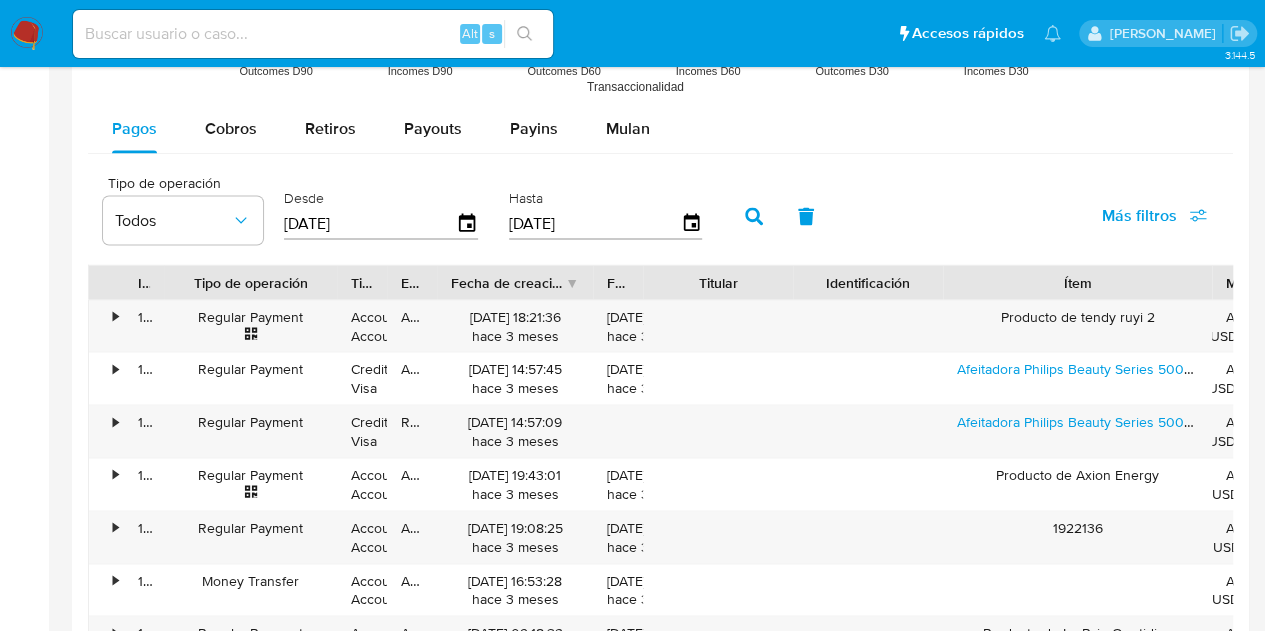 drag, startPoint x: 1082, startPoint y: 277, endPoint x: 1188, endPoint y: 288, distance: 106.56923 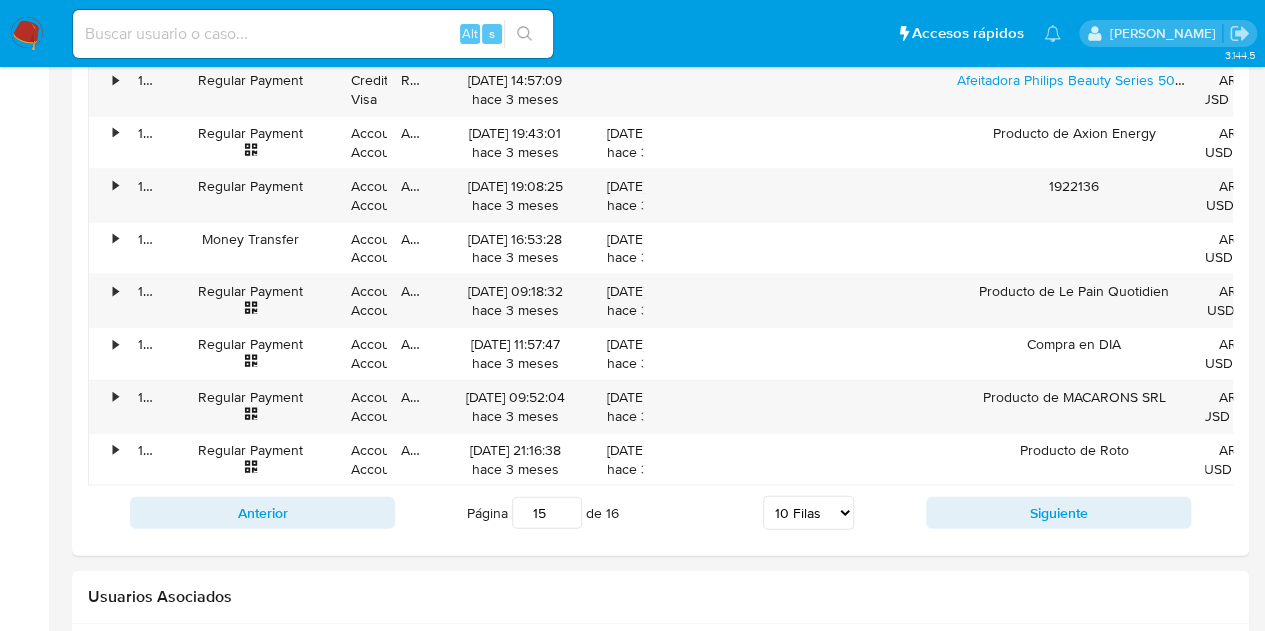 scroll, scrollTop: 2327, scrollLeft: 0, axis: vertical 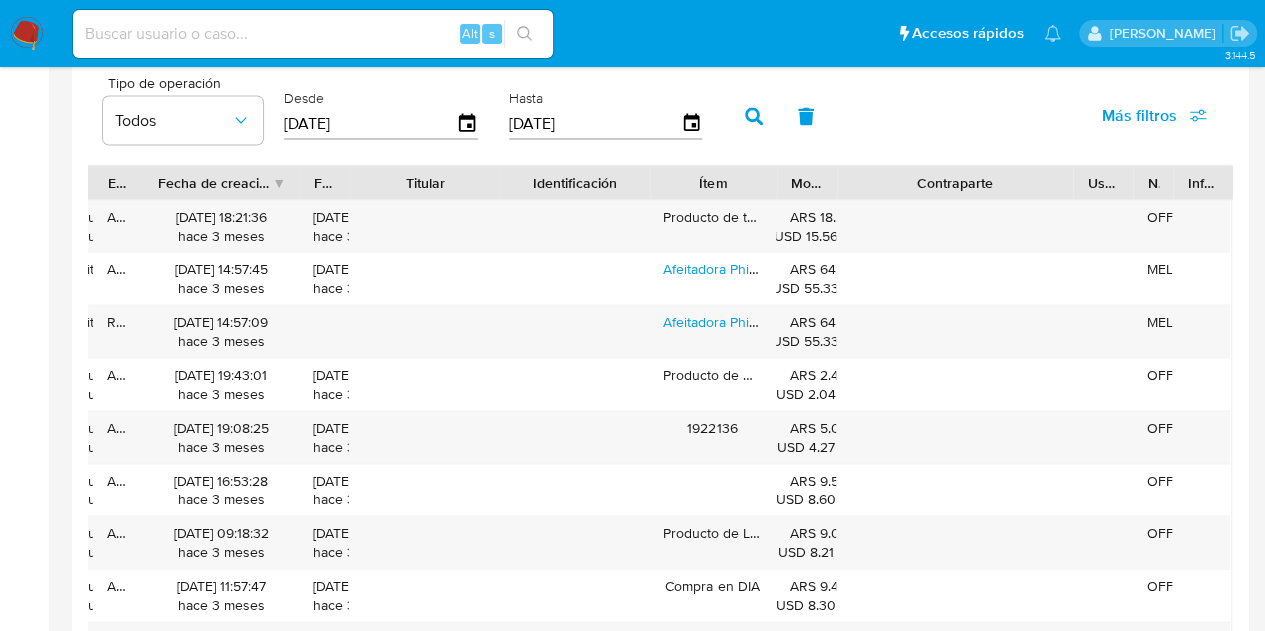 drag, startPoint x: 848, startPoint y: 175, endPoint x: 713, endPoint y: 176, distance: 135.00371 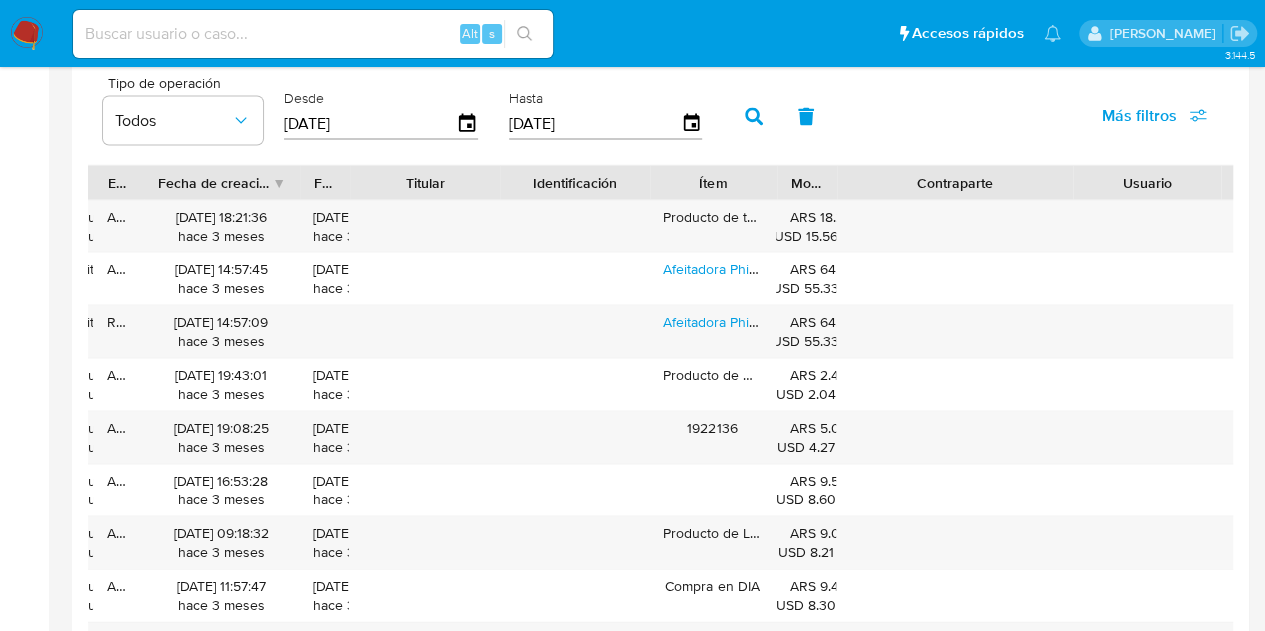 drag, startPoint x: 1116, startPoint y: 180, endPoint x: 1204, endPoint y: 180, distance: 88 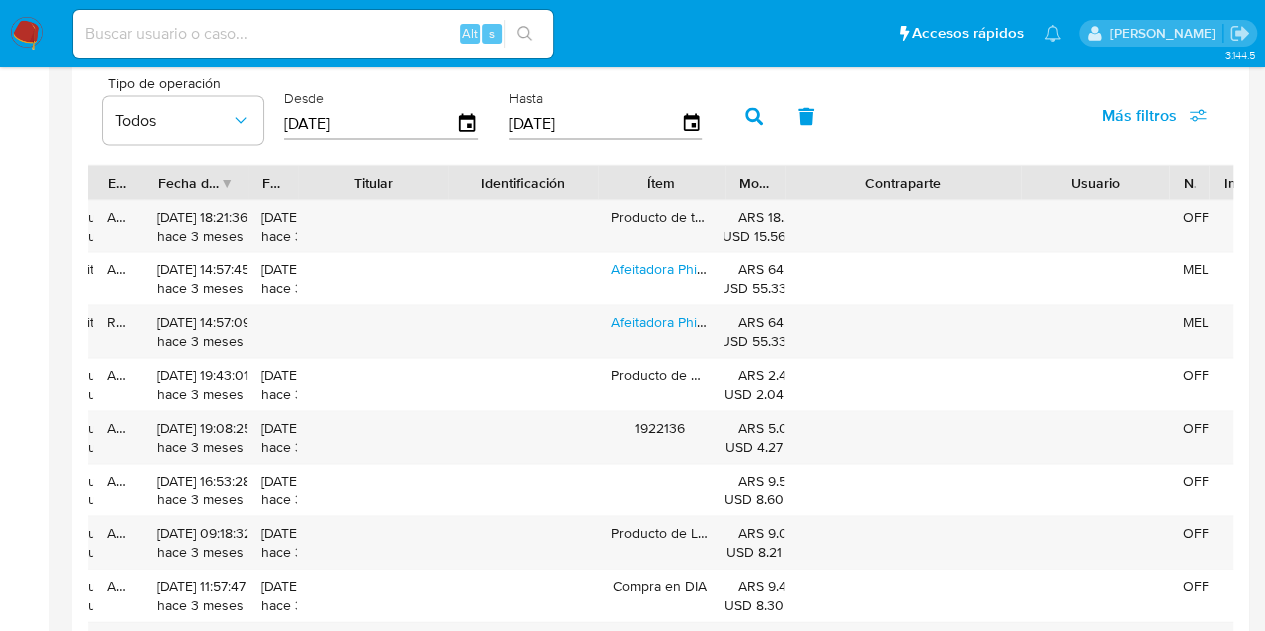 drag, startPoint x: 289, startPoint y: 164, endPoint x: 237, endPoint y: 155, distance: 52.773098 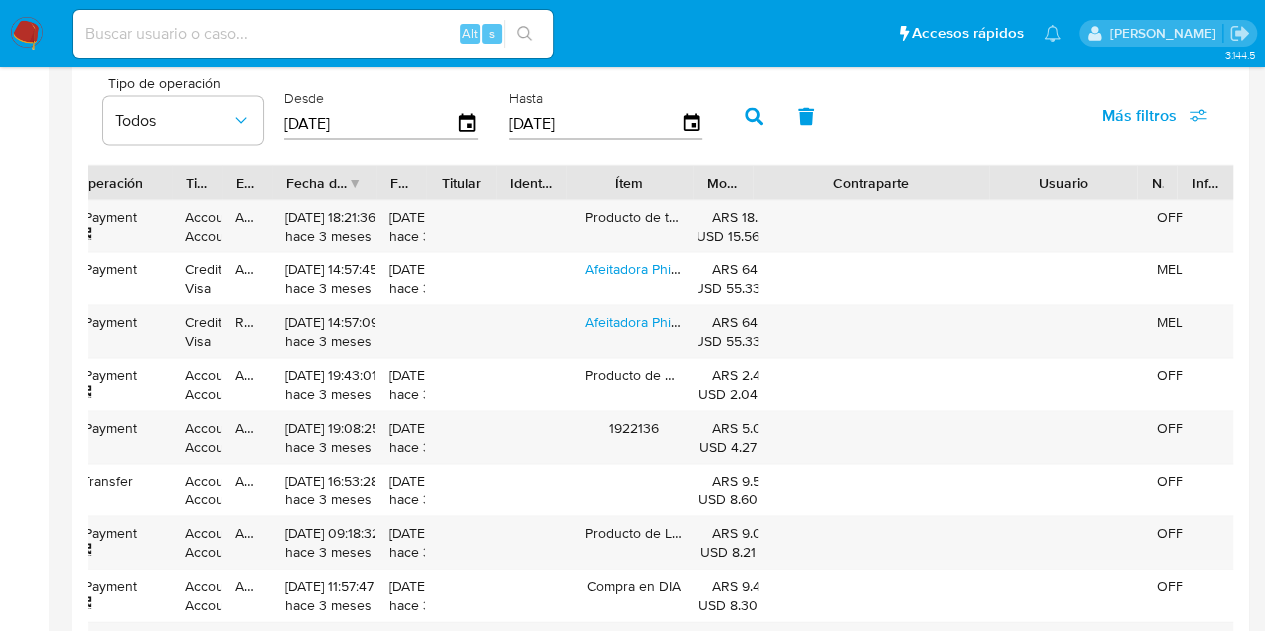 drag, startPoint x: 448, startPoint y: 177, endPoint x: 366, endPoint y: 175, distance: 82.02438 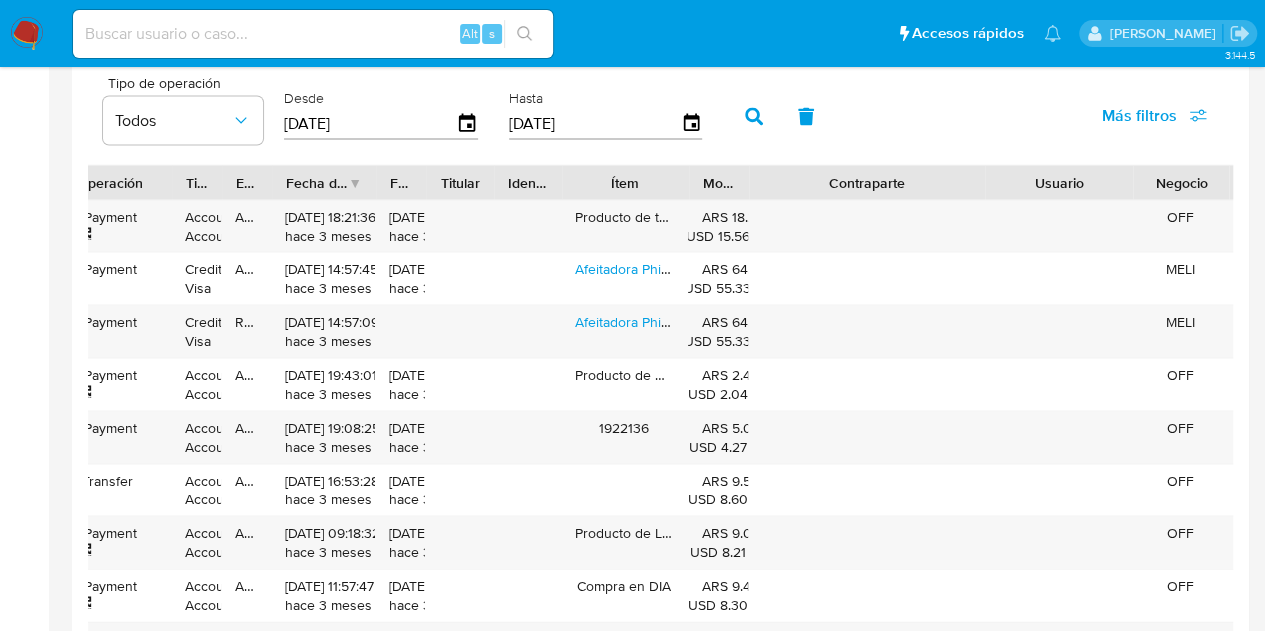 drag, startPoint x: 1178, startPoint y: 173, endPoint x: 1246, endPoint y: 176, distance: 68.06615 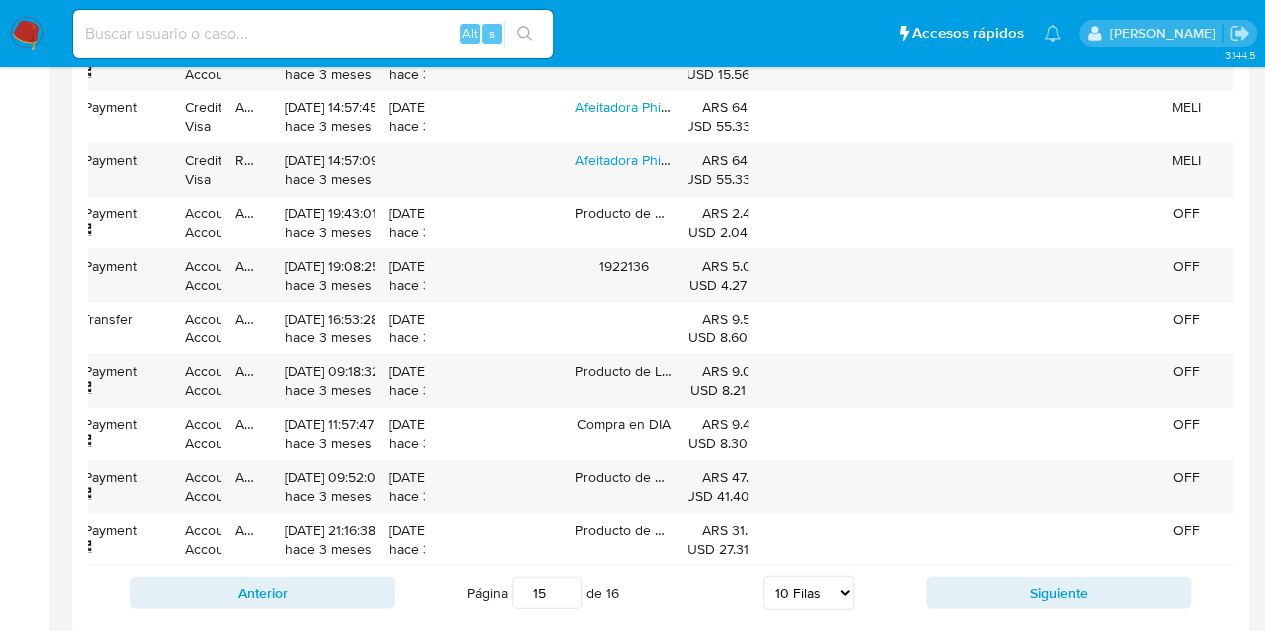 scroll, scrollTop: 2127, scrollLeft: 0, axis: vertical 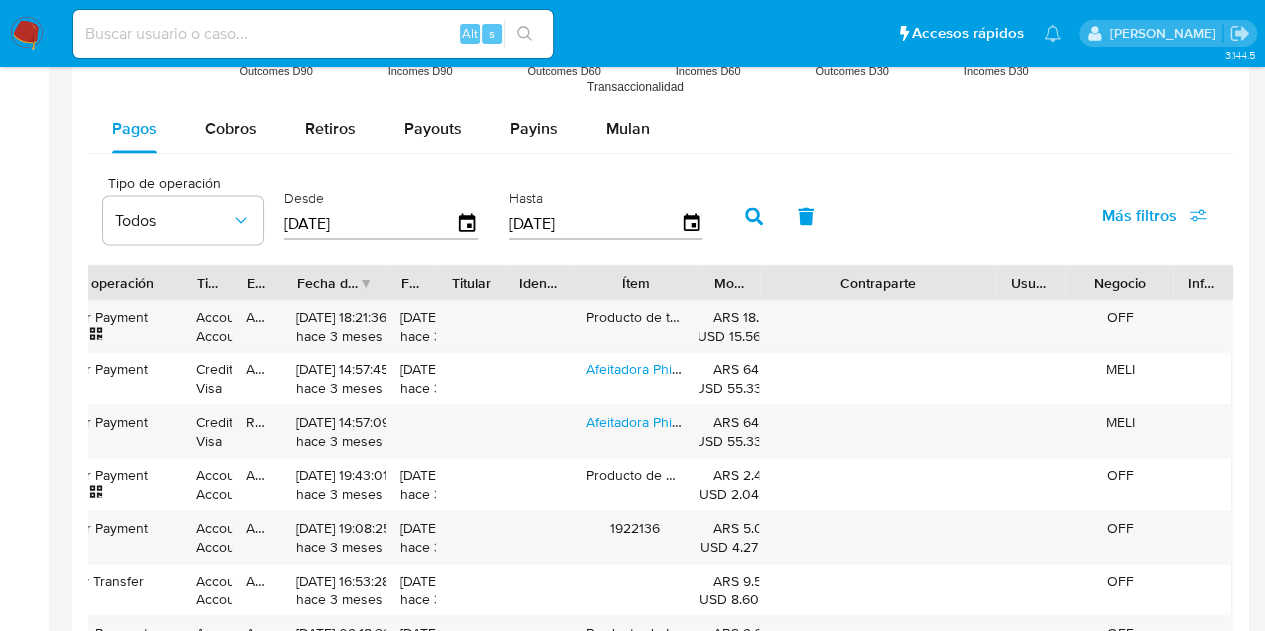 drag, startPoint x: 1049, startPoint y: 280, endPoint x: 970, endPoint y: 287, distance: 79.30952 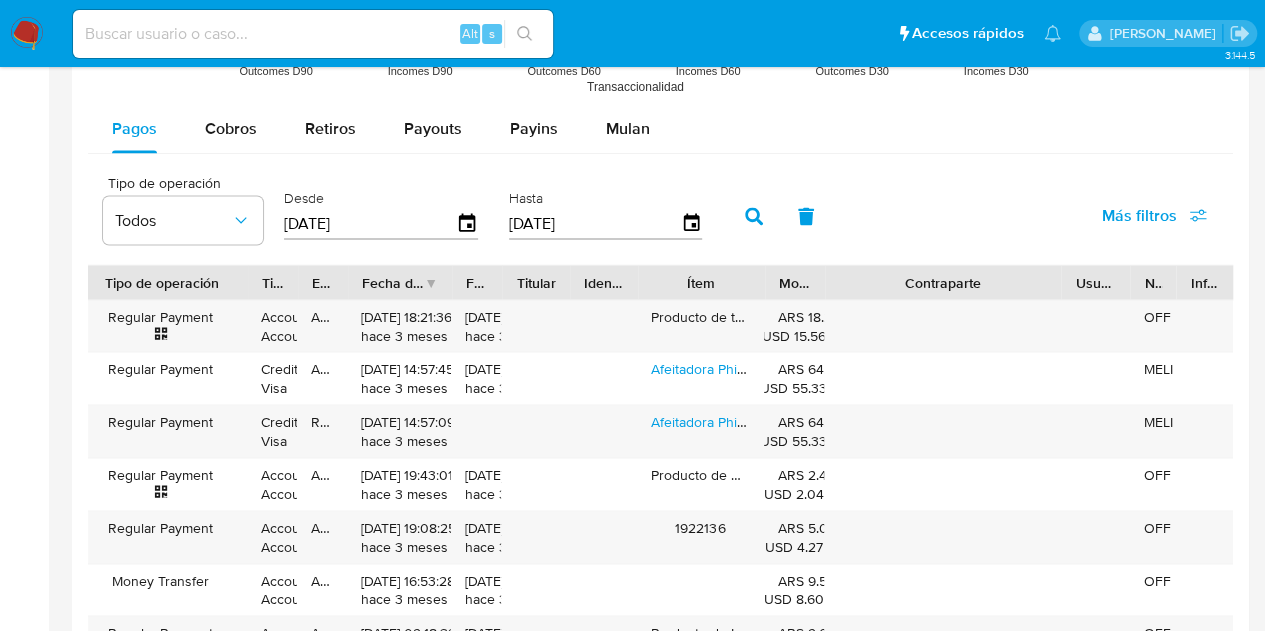 drag, startPoint x: 1160, startPoint y: 285, endPoint x: 1094, endPoint y: 294, distance: 66.61081 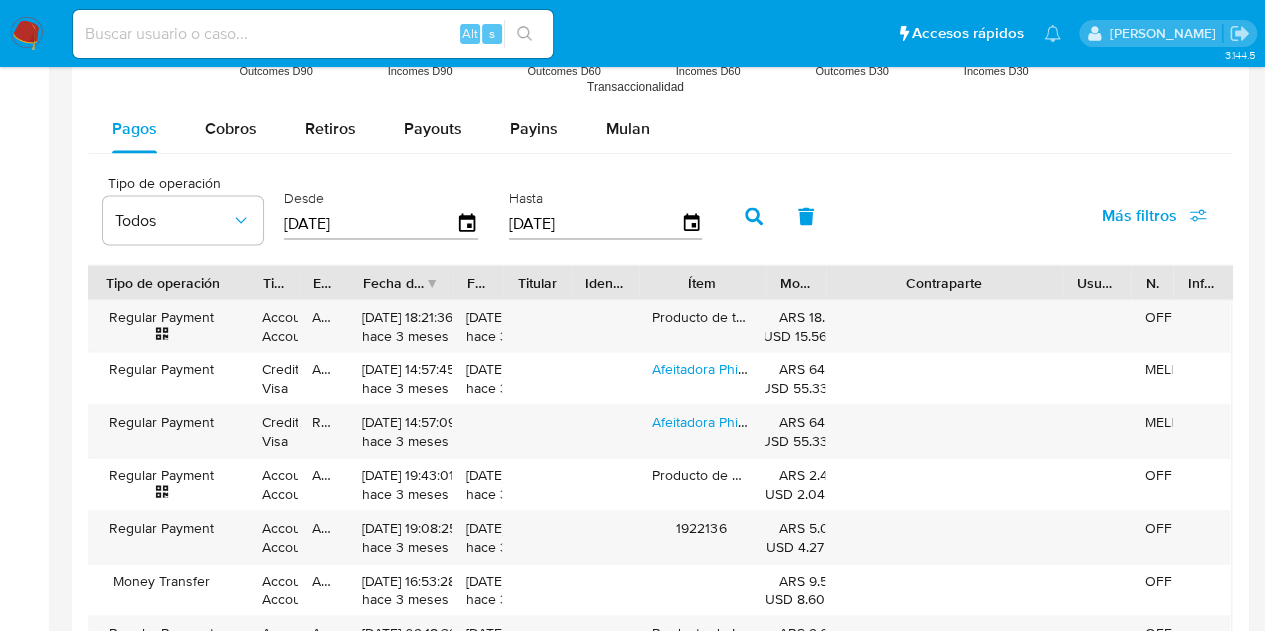 scroll, scrollTop: 0, scrollLeft: 88, axis: horizontal 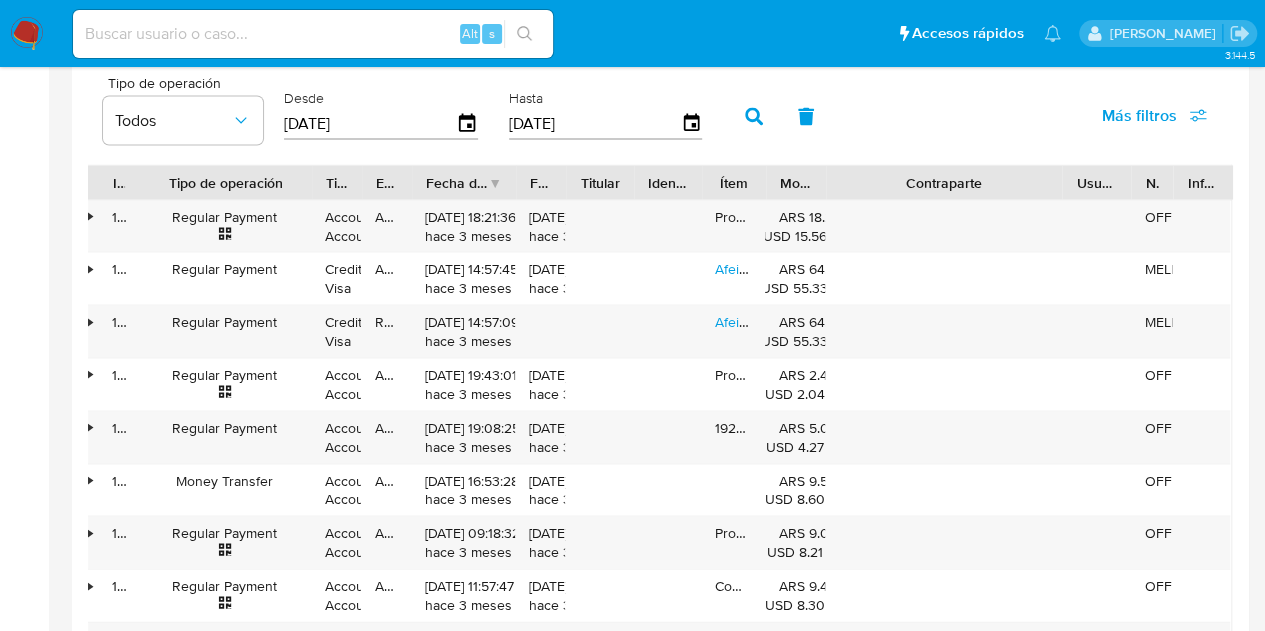 drag, startPoint x: 745, startPoint y: 176, endPoint x: 688, endPoint y: 174, distance: 57.035076 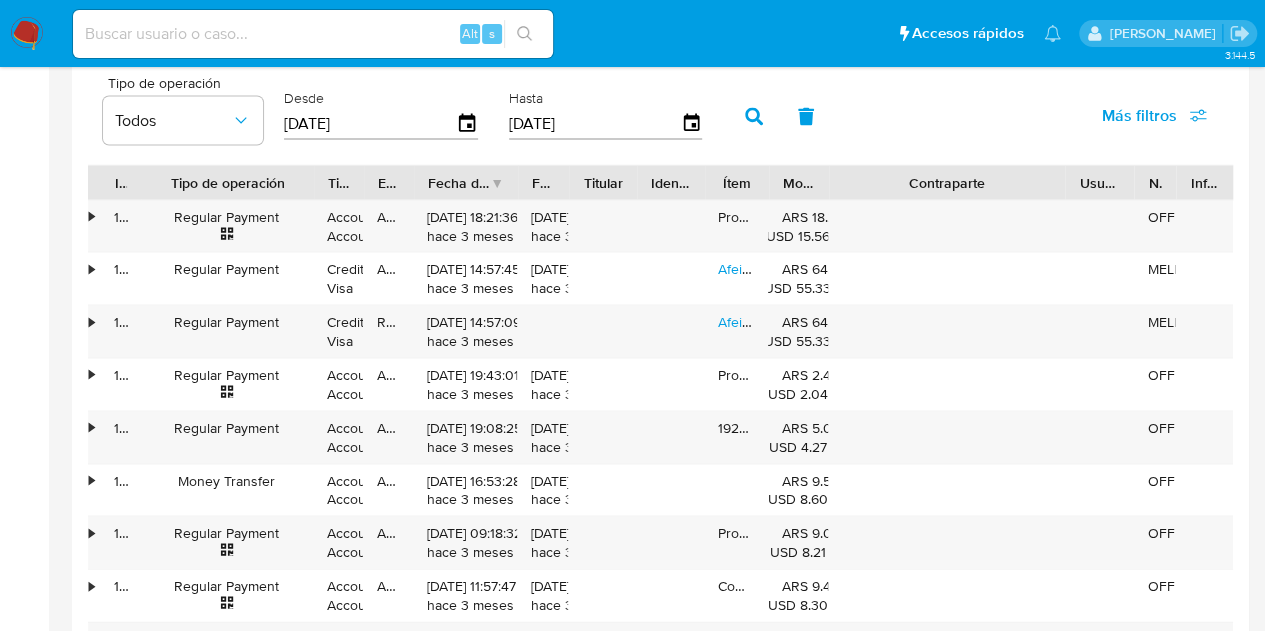 drag, startPoint x: 576, startPoint y: 178, endPoint x: 565, endPoint y: 176, distance: 11.18034 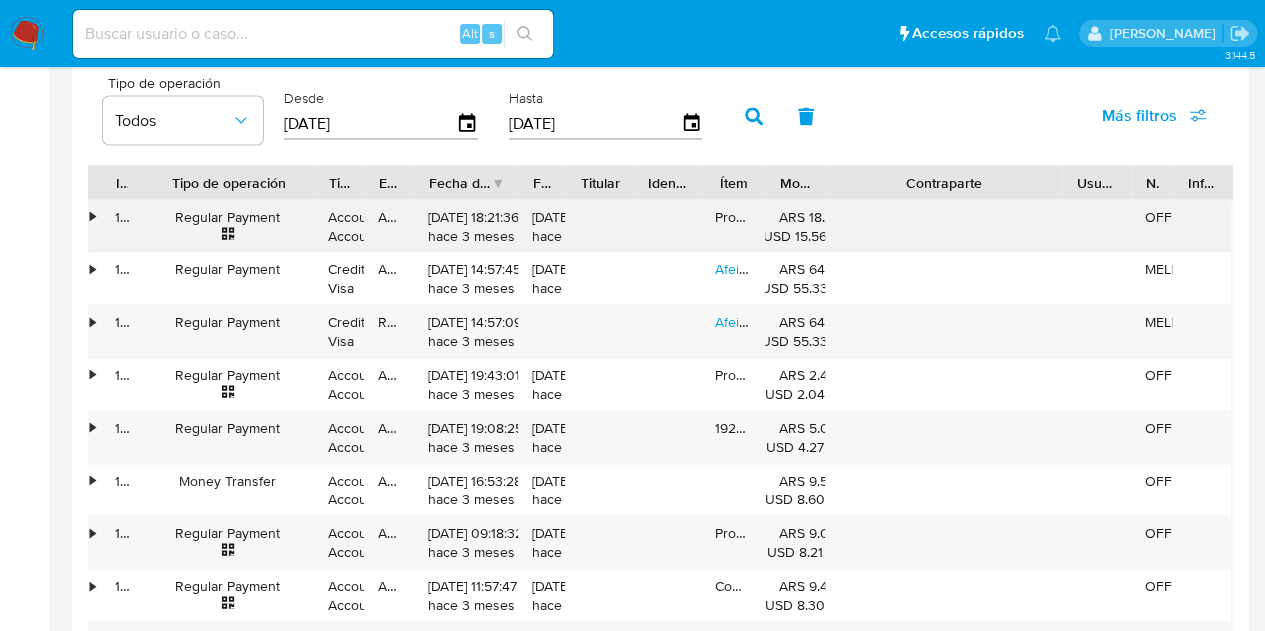 scroll, scrollTop: 0, scrollLeft: 22, axis: horizontal 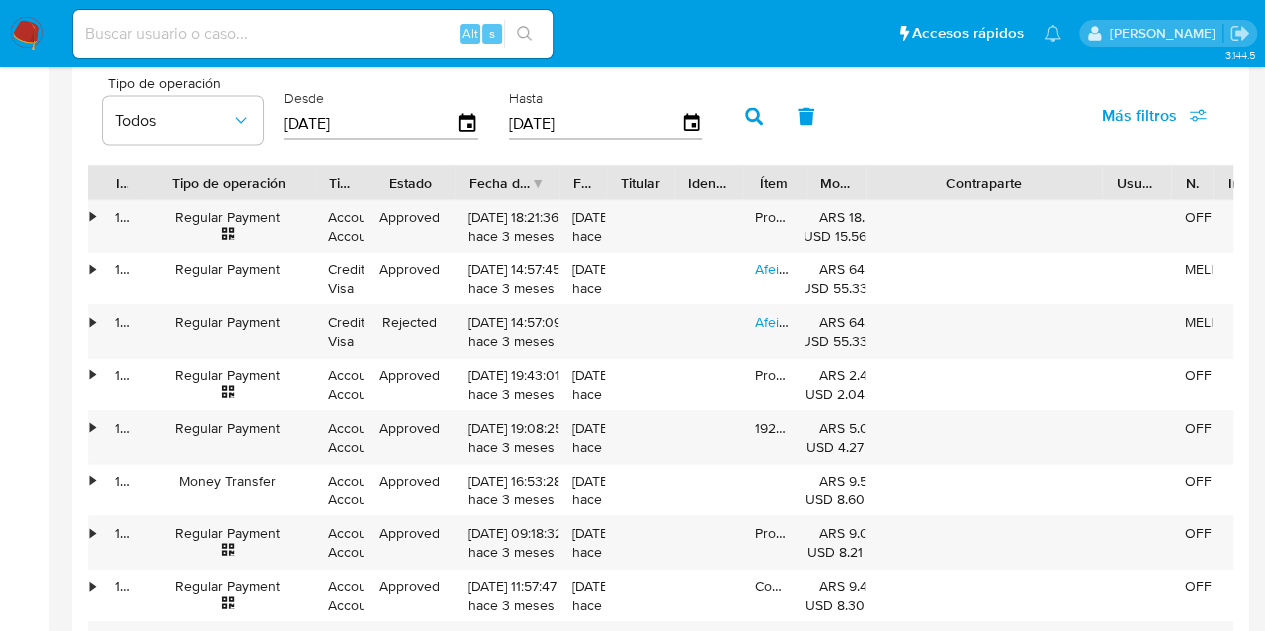 drag, startPoint x: 412, startPoint y: 169, endPoint x: 442, endPoint y: 178, distance: 31.320919 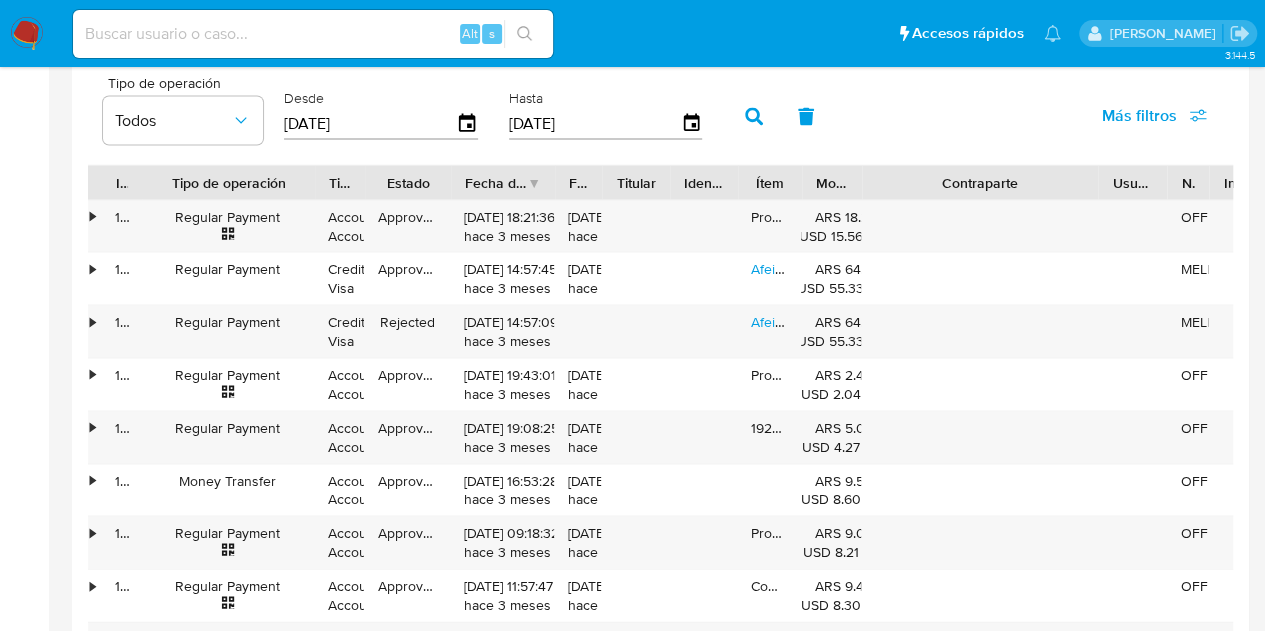 drag, startPoint x: 120, startPoint y: 181, endPoint x: 138, endPoint y: 181, distance: 18 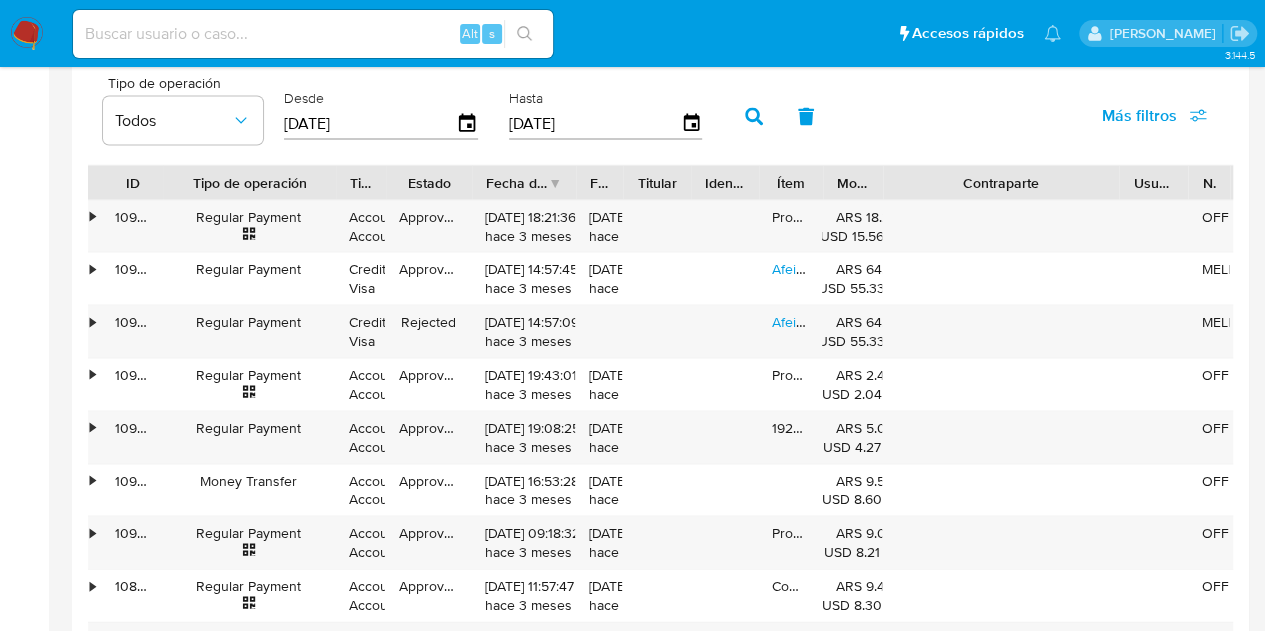 drag, startPoint x: 136, startPoint y: 180, endPoint x: 157, endPoint y: 169, distance: 23.70654 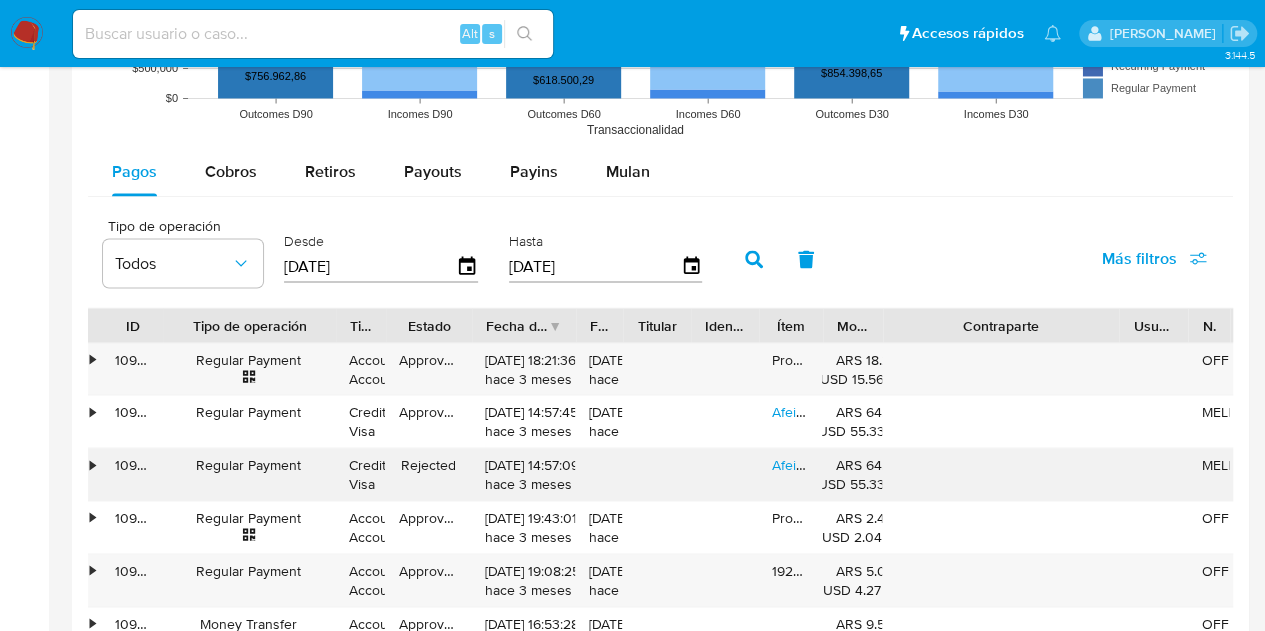 scroll, scrollTop: 1827, scrollLeft: 0, axis: vertical 